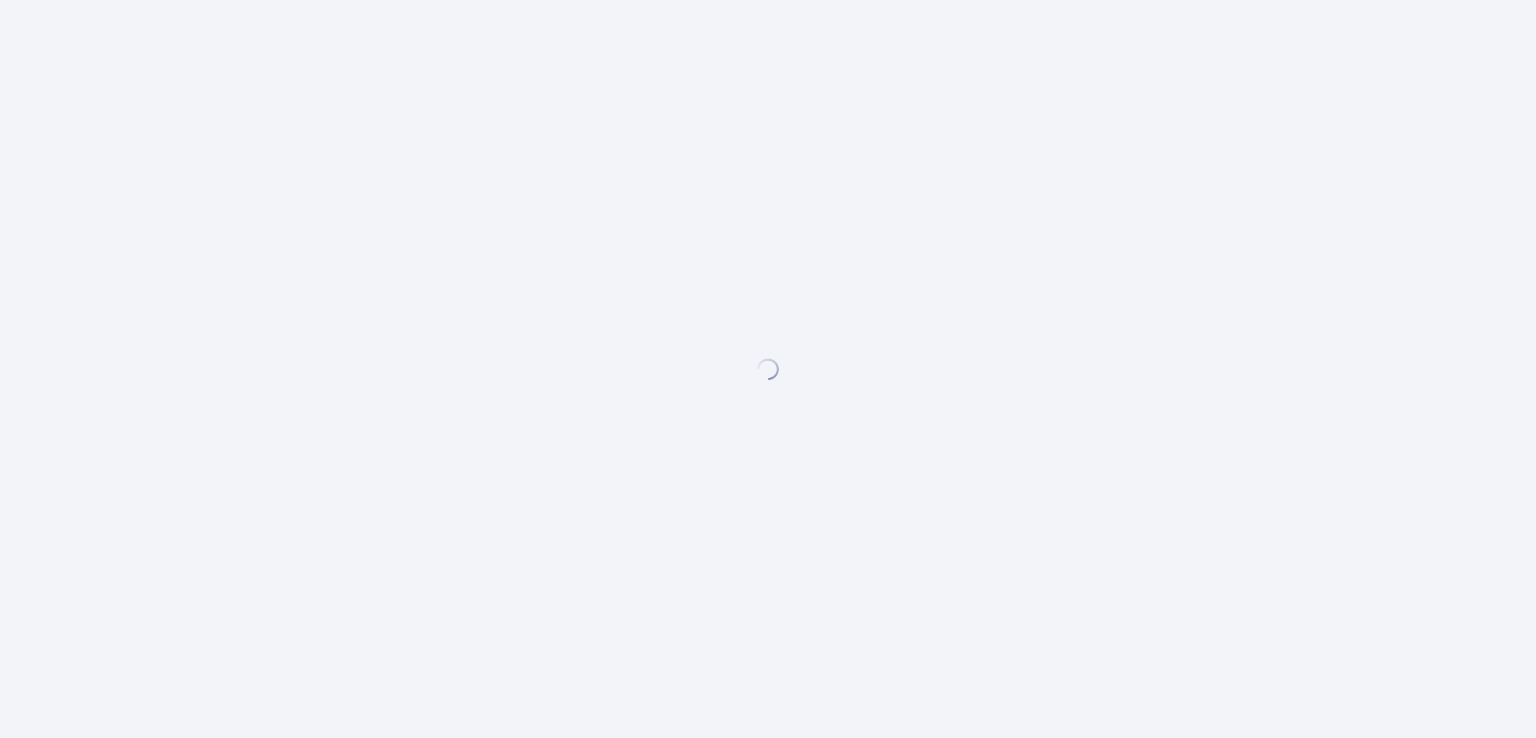 scroll, scrollTop: 0, scrollLeft: 0, axis: both 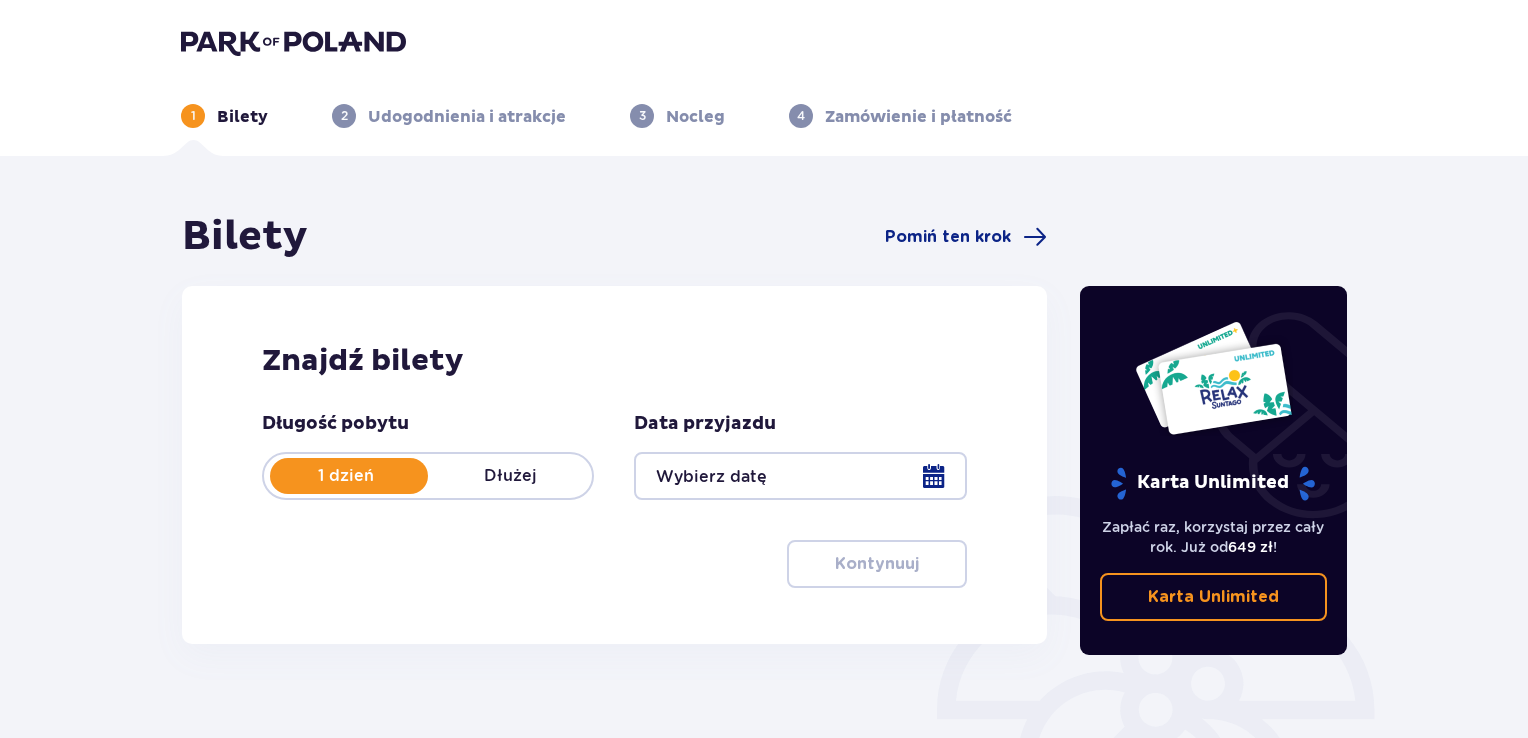 click at bounding box center (800, 476) 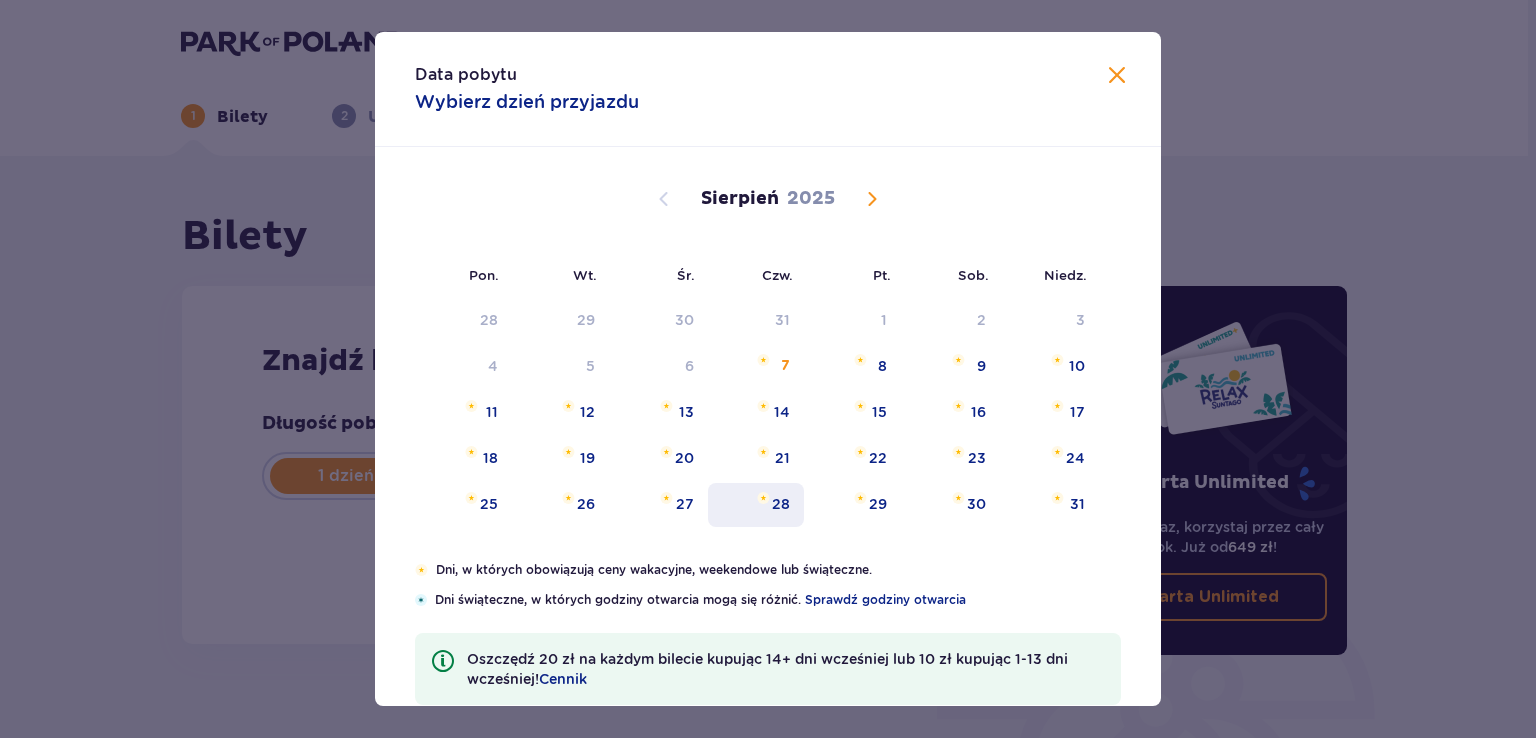 click on "28" at bounding box center [781, 504] 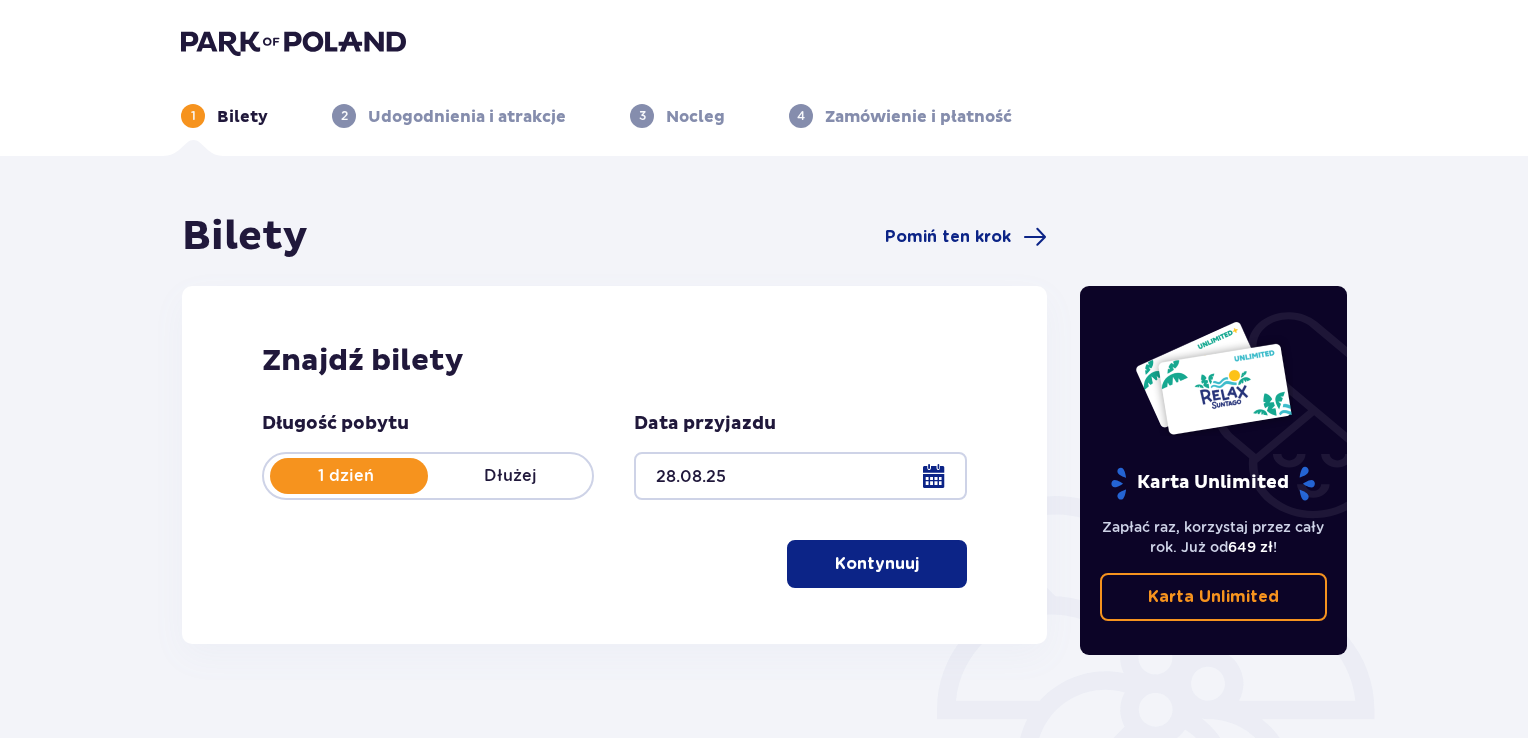 click at bounding box center [800, 476] 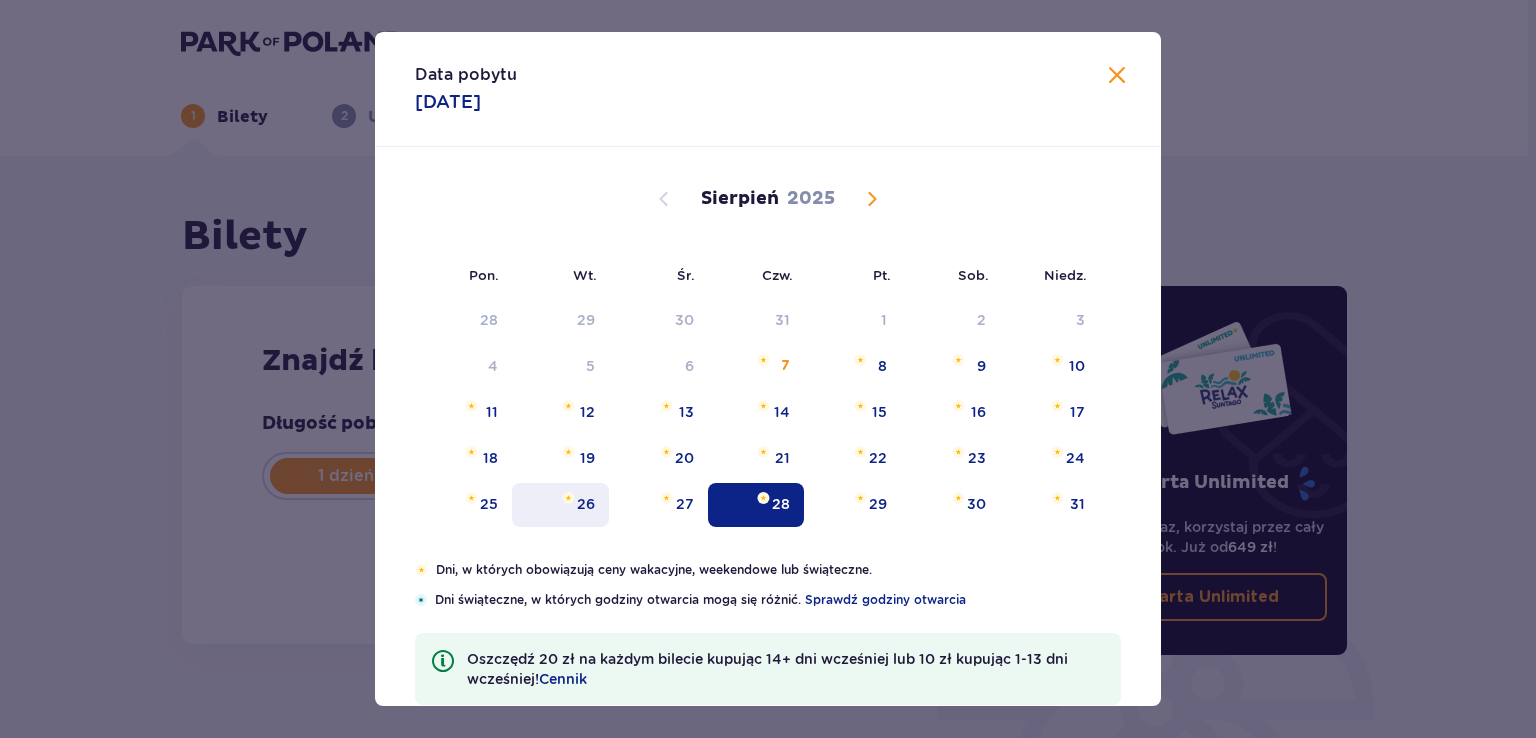 click on "26" at bounding box center [586, 504] 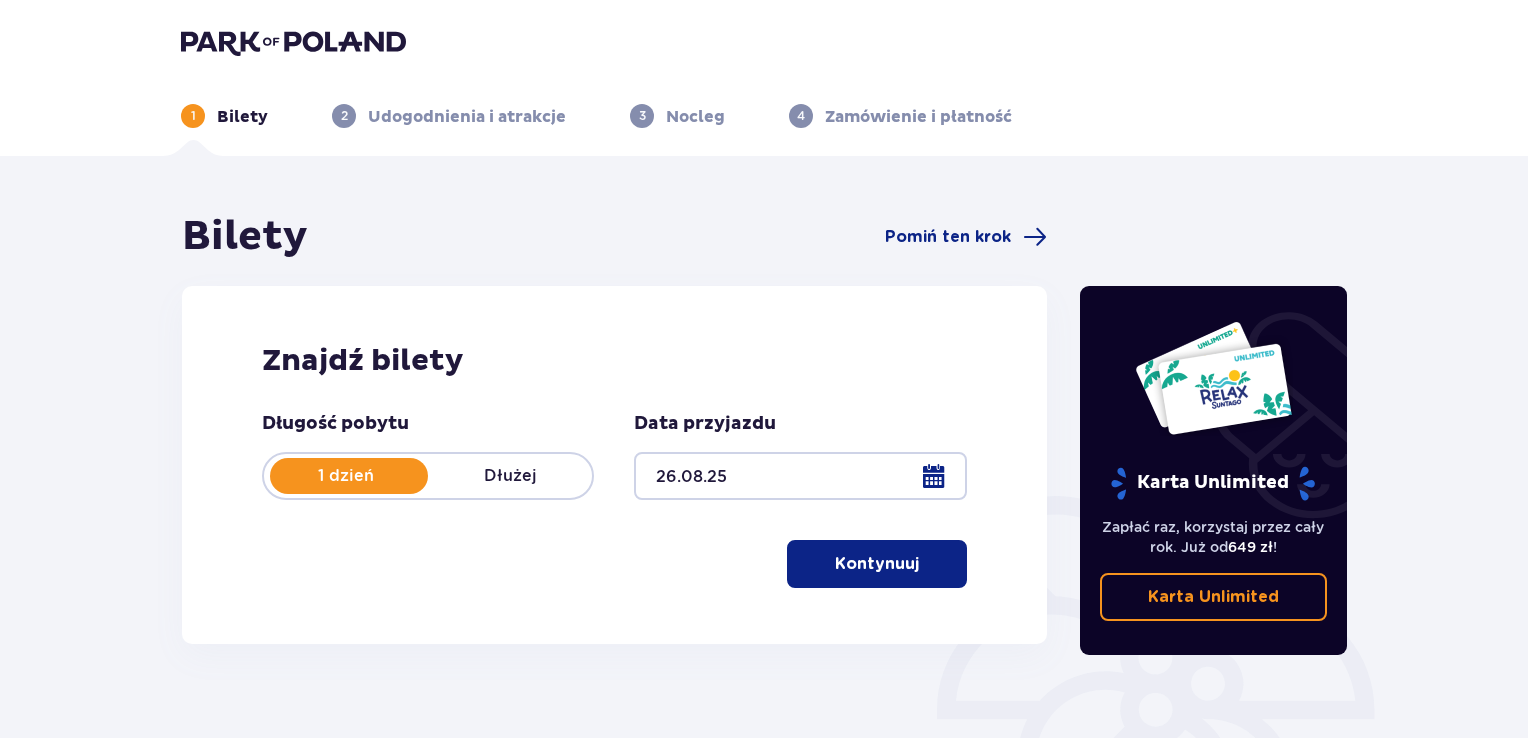 click on "1 dzień Dłużej" at bounding box center [428, 476] 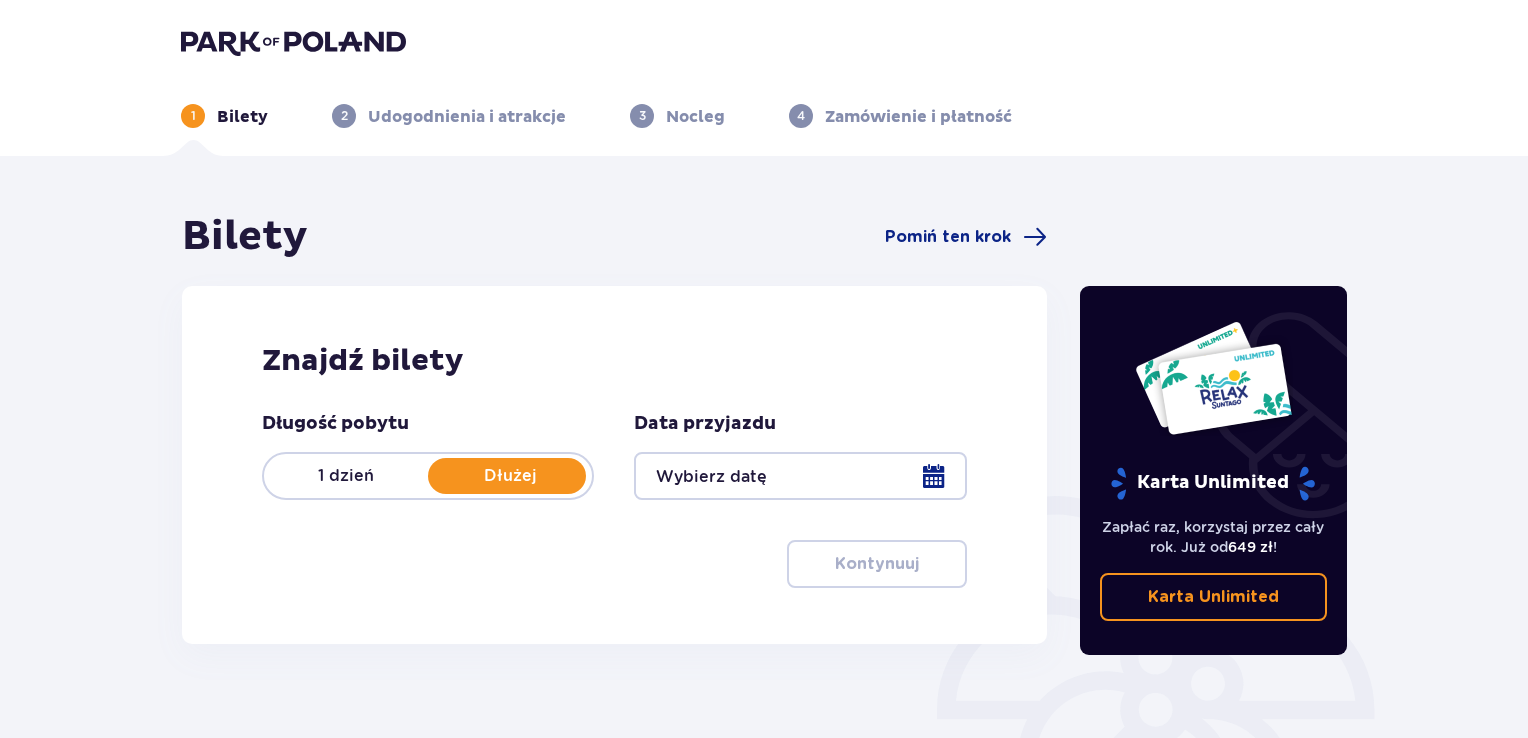 click on "1 dzień Dłużej" at bounding box center (428, 476) 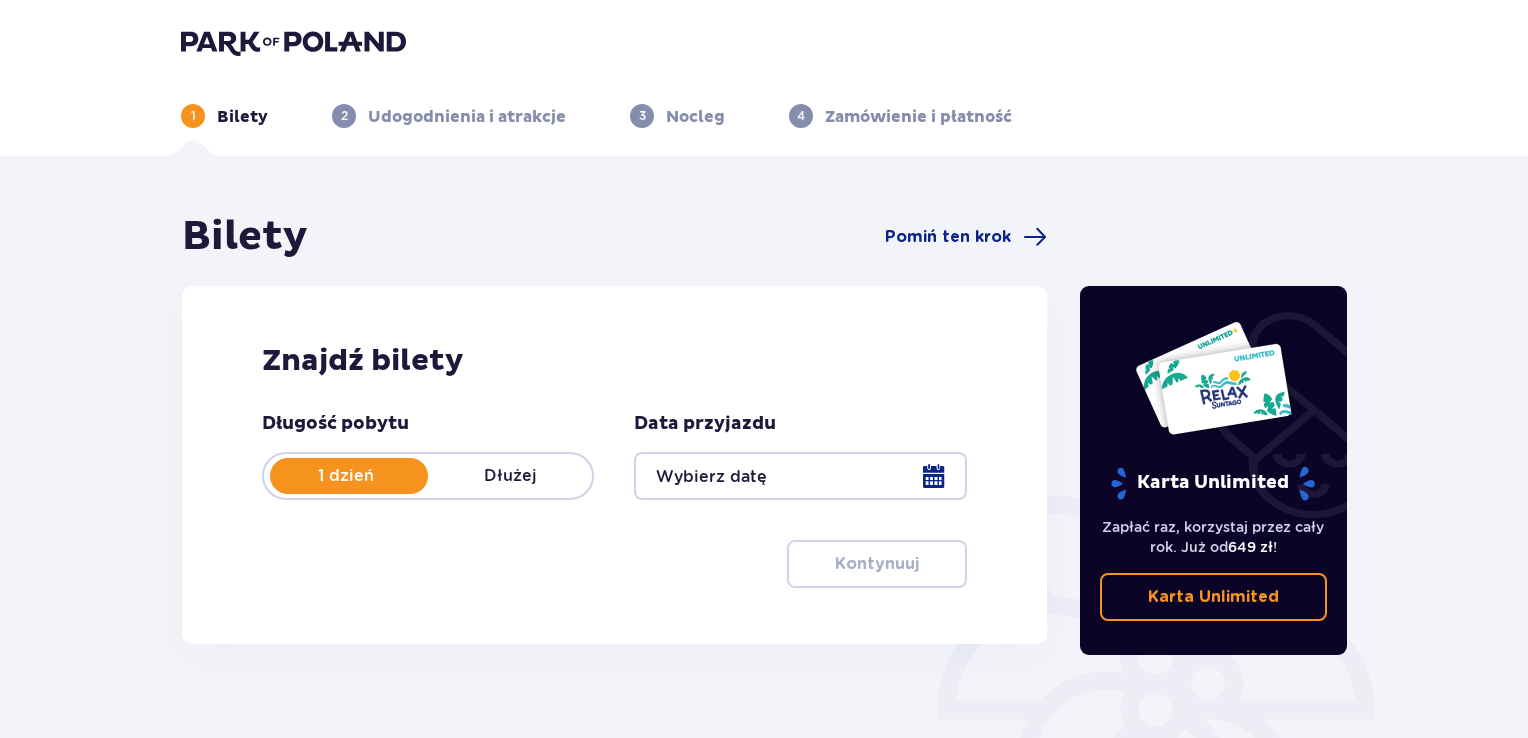 click at bounding box center [800, 476] 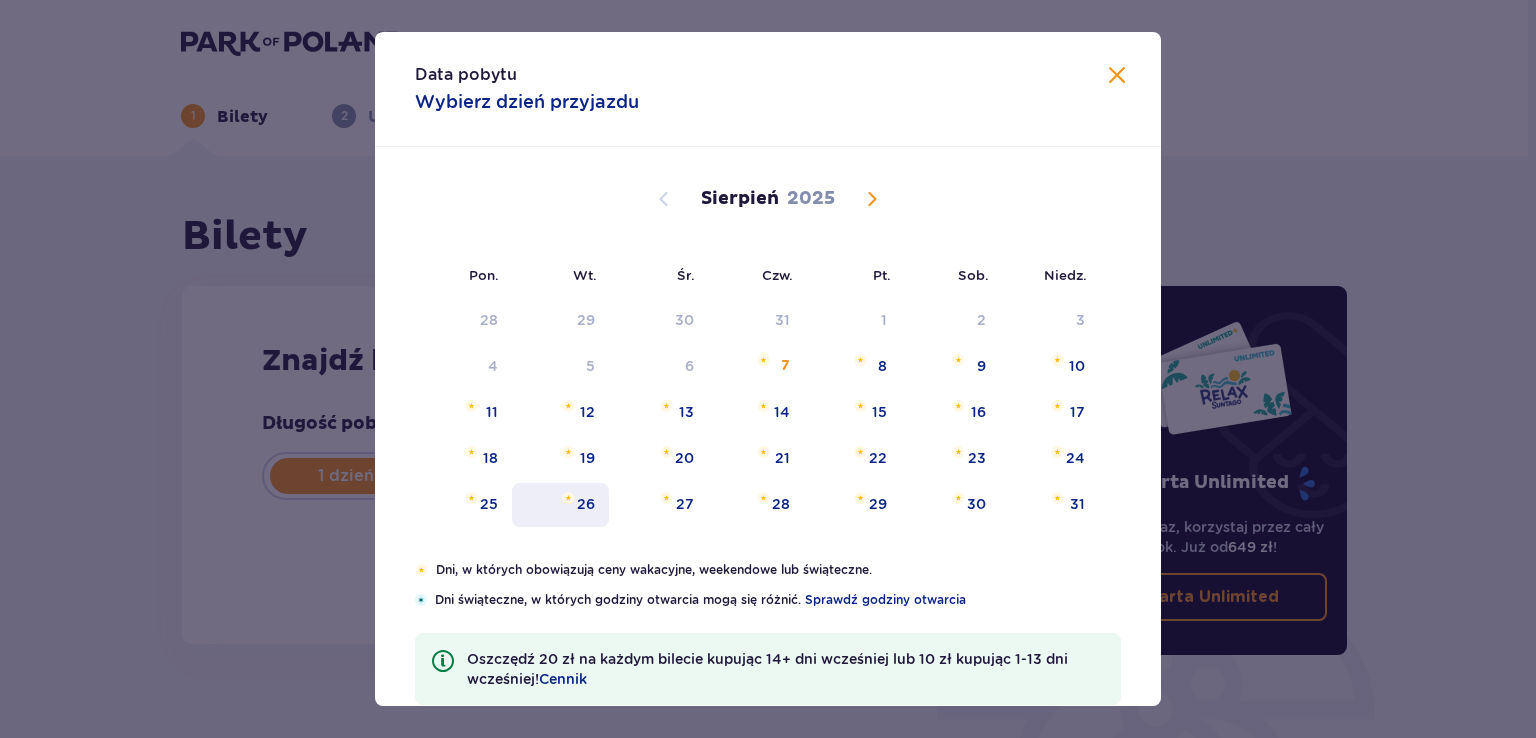 click on "26" at bounding box center (586, 504) 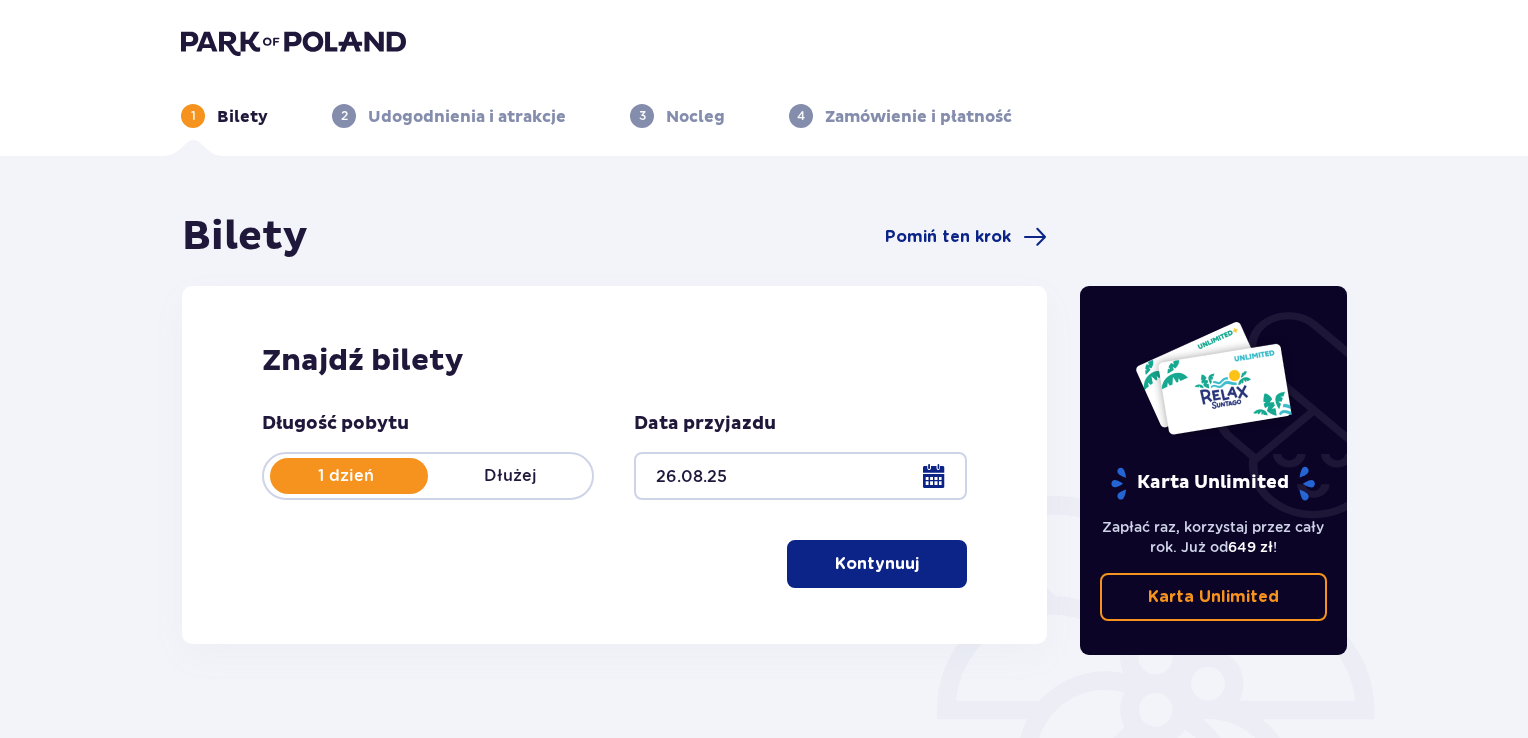 click on "Kontynuuj" at bounding box center [877, 564] 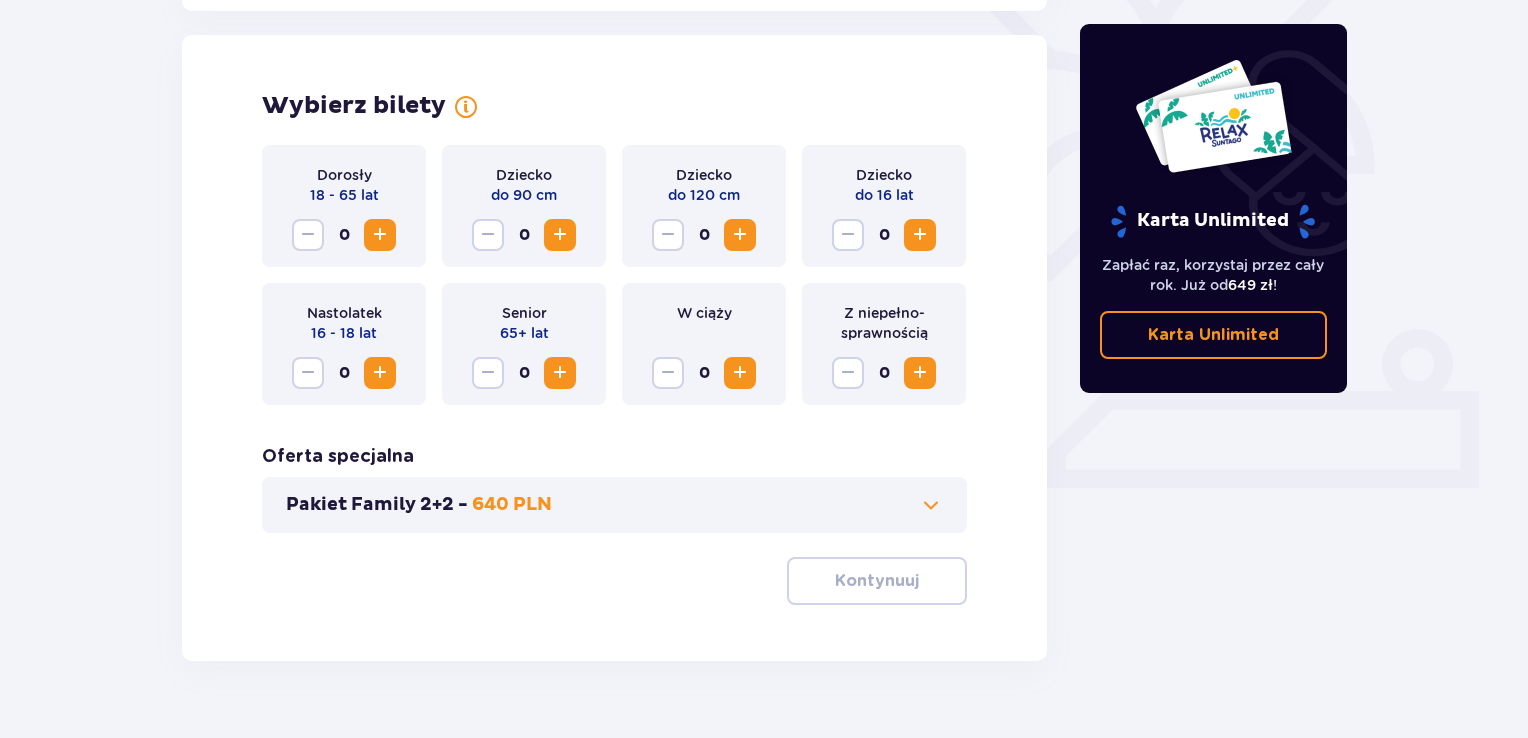 scroll, scrollTop: 556, scrollLeft: 0, axis: vertical 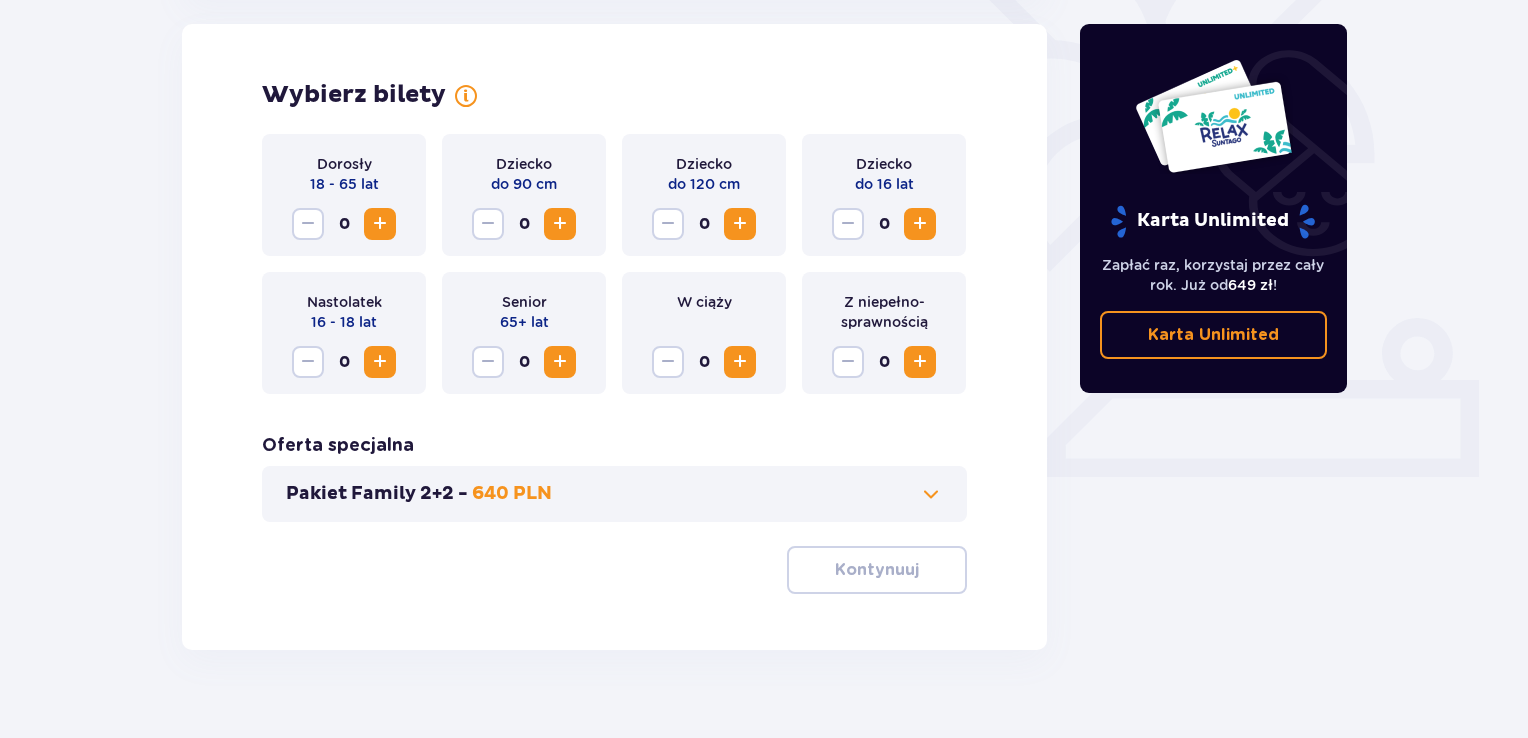 click at bounding box center (740, 224) 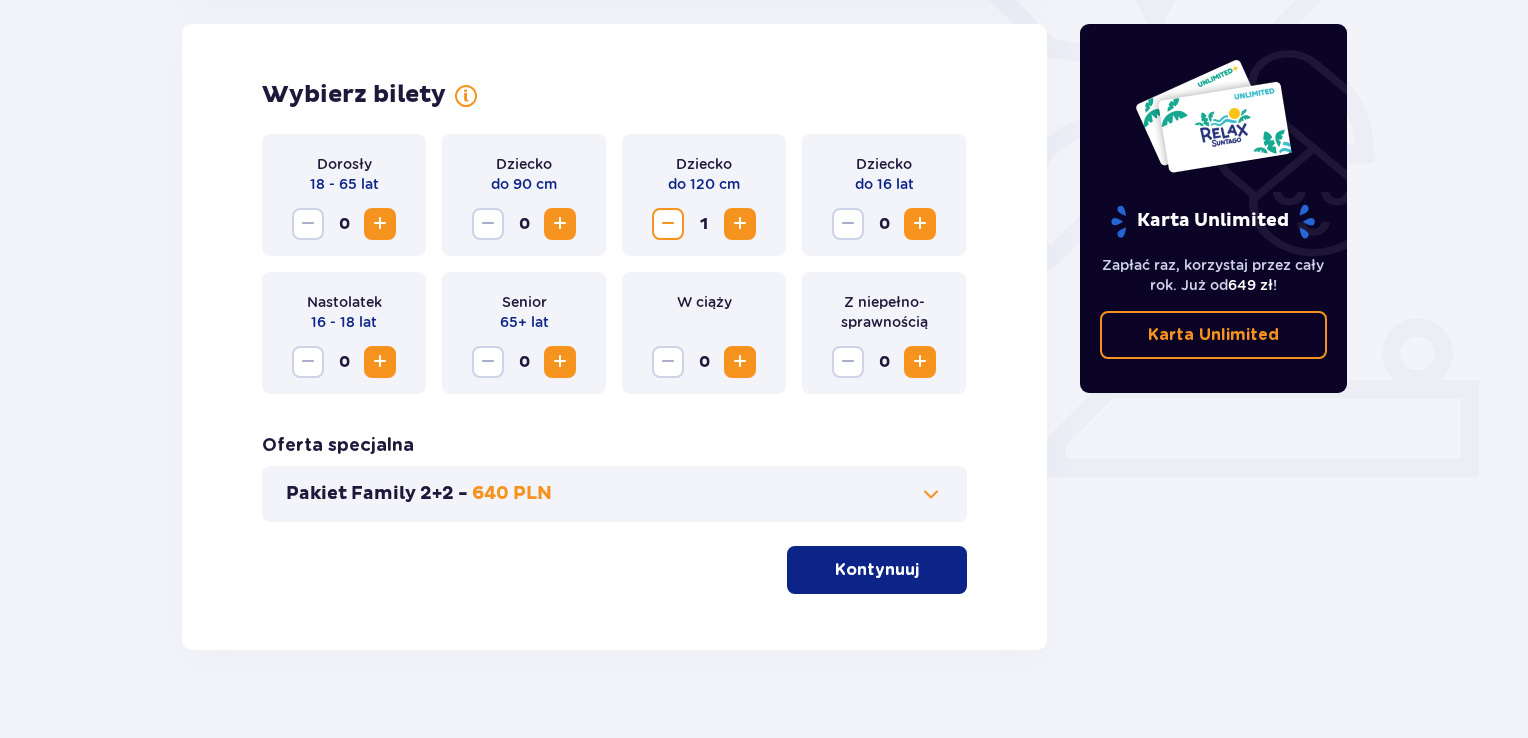 click at bounding box center [668, 224] 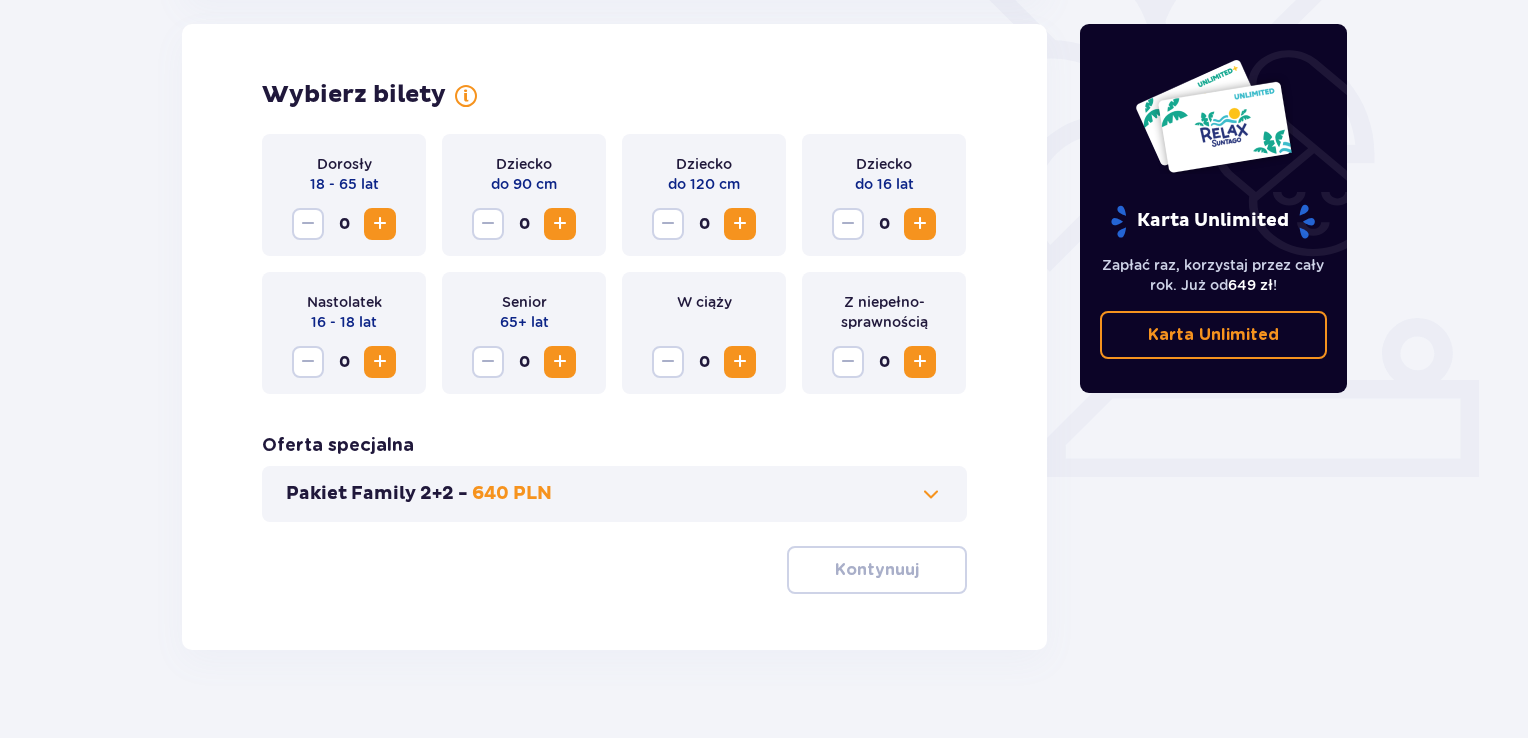 click at bounding box center [931, 494] 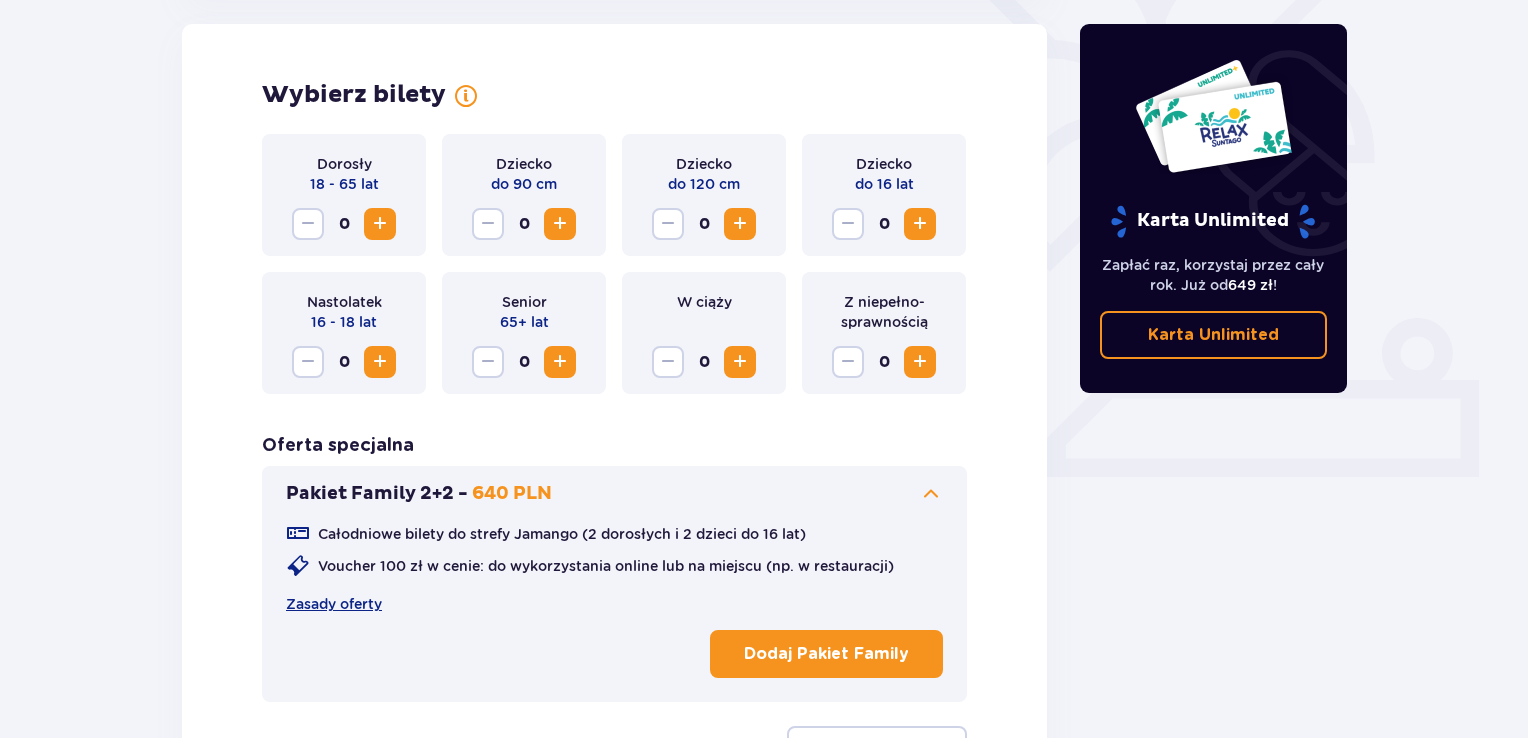click at bounding box center (560, 224) 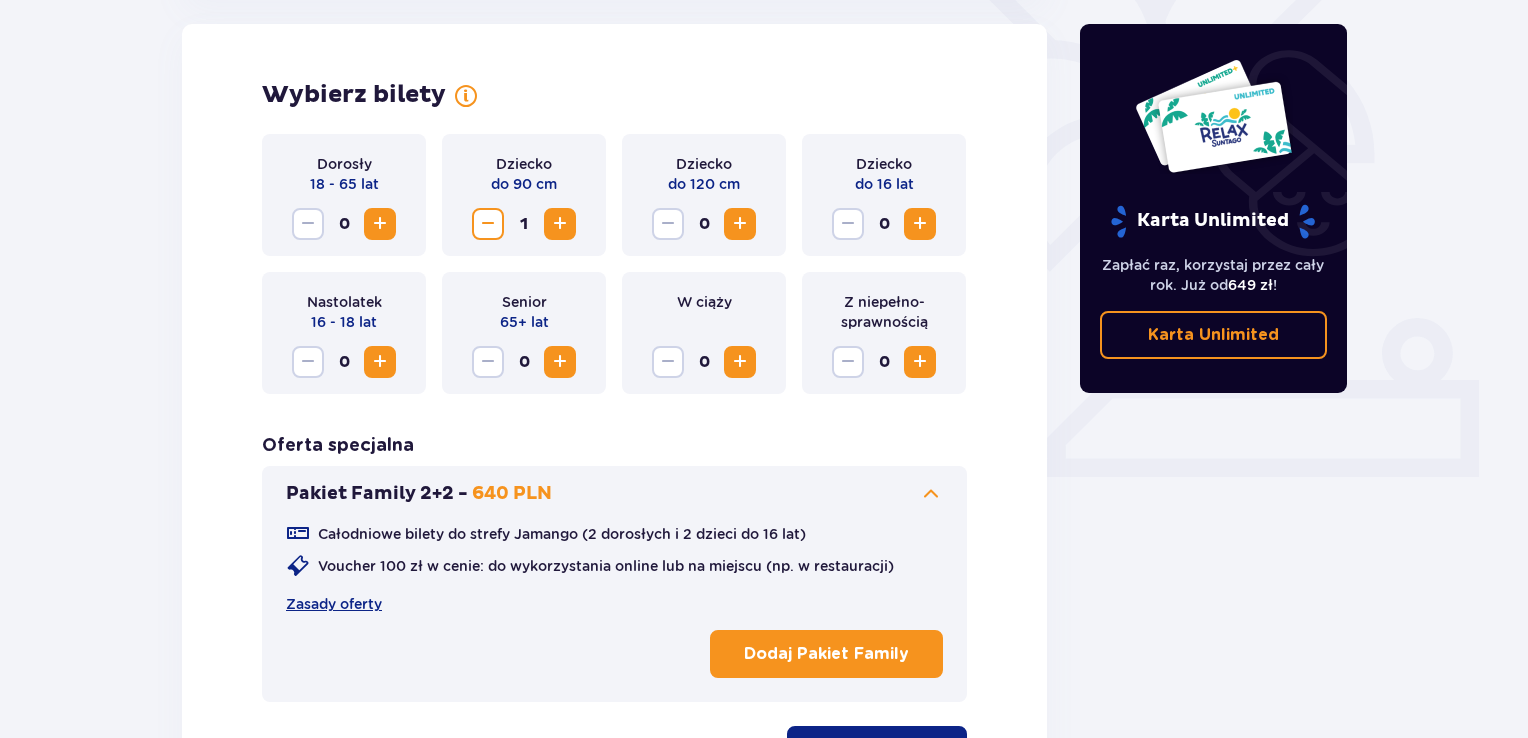 click at bounding box center [740, 224] 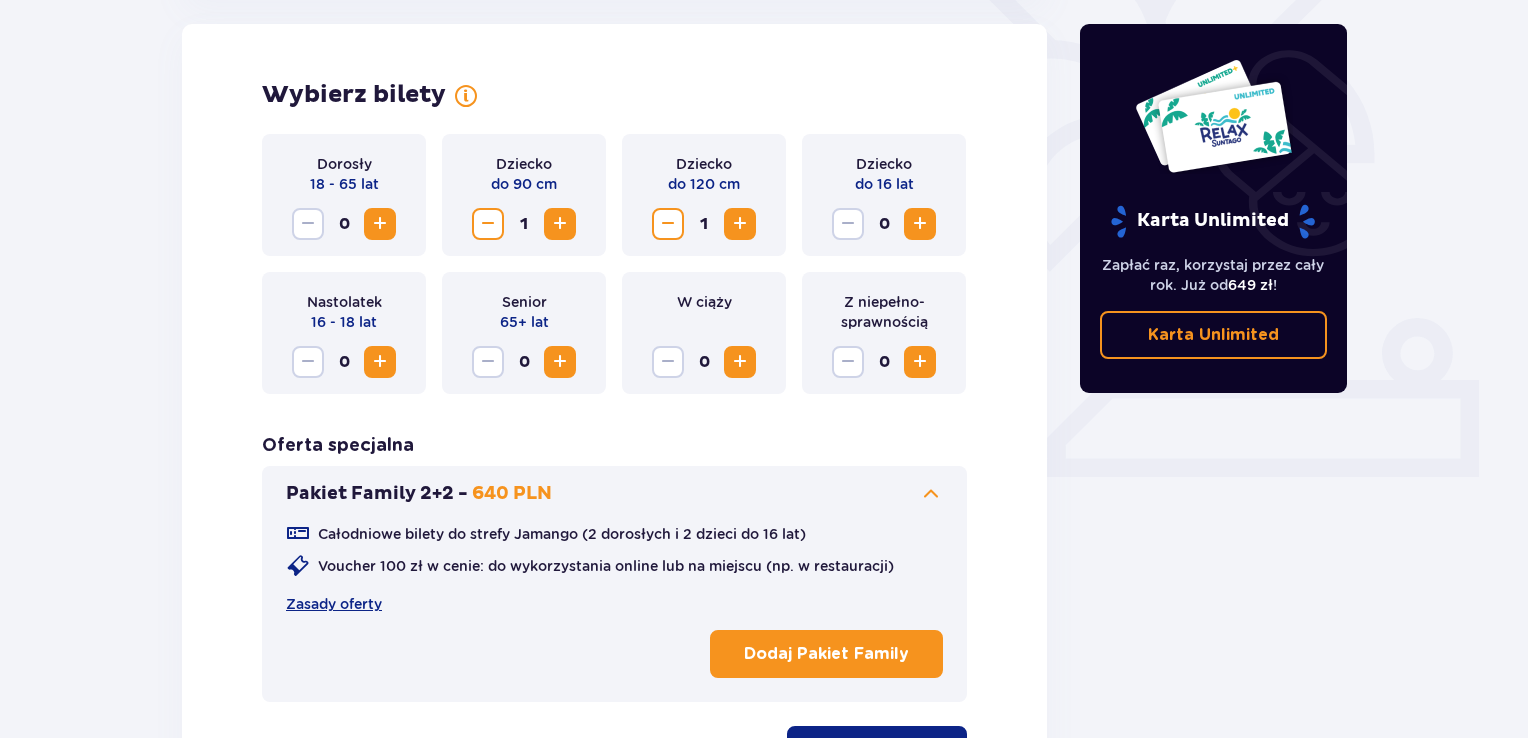 click at bounding box center [380, 224] 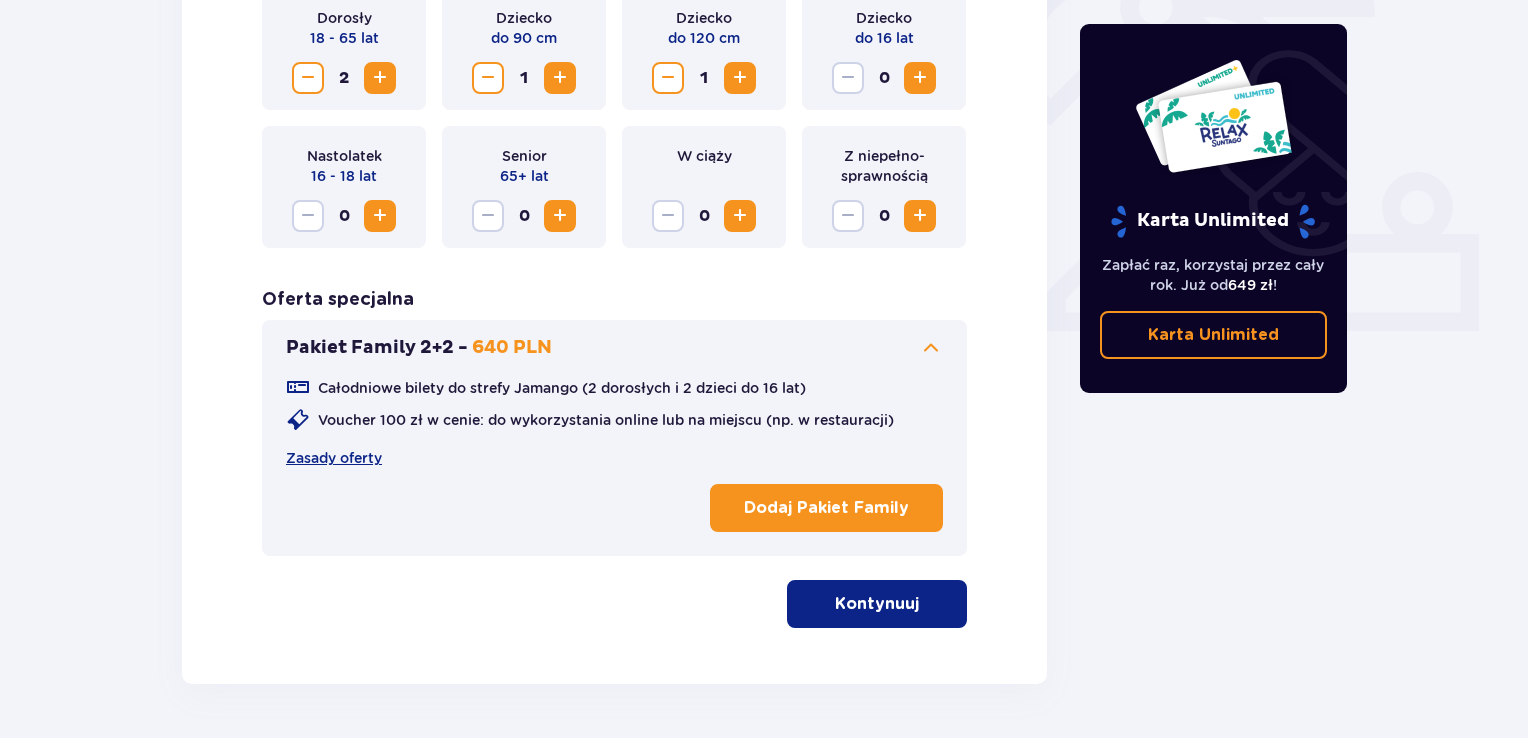 scroll, scrollTop: 708, scrollLeft: 0, axis: vertical 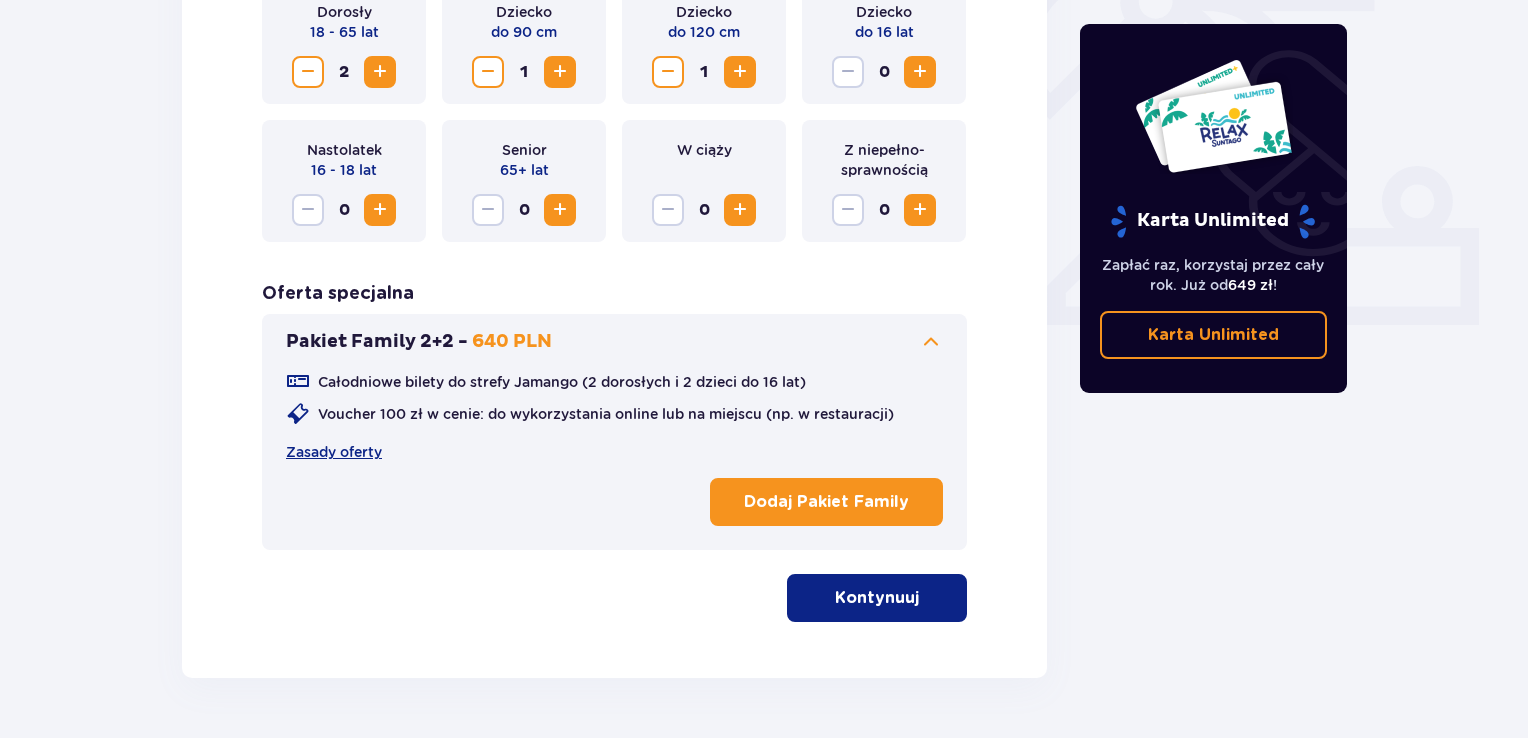 click on "Kontynuuj" at bounding box center (877, 598) 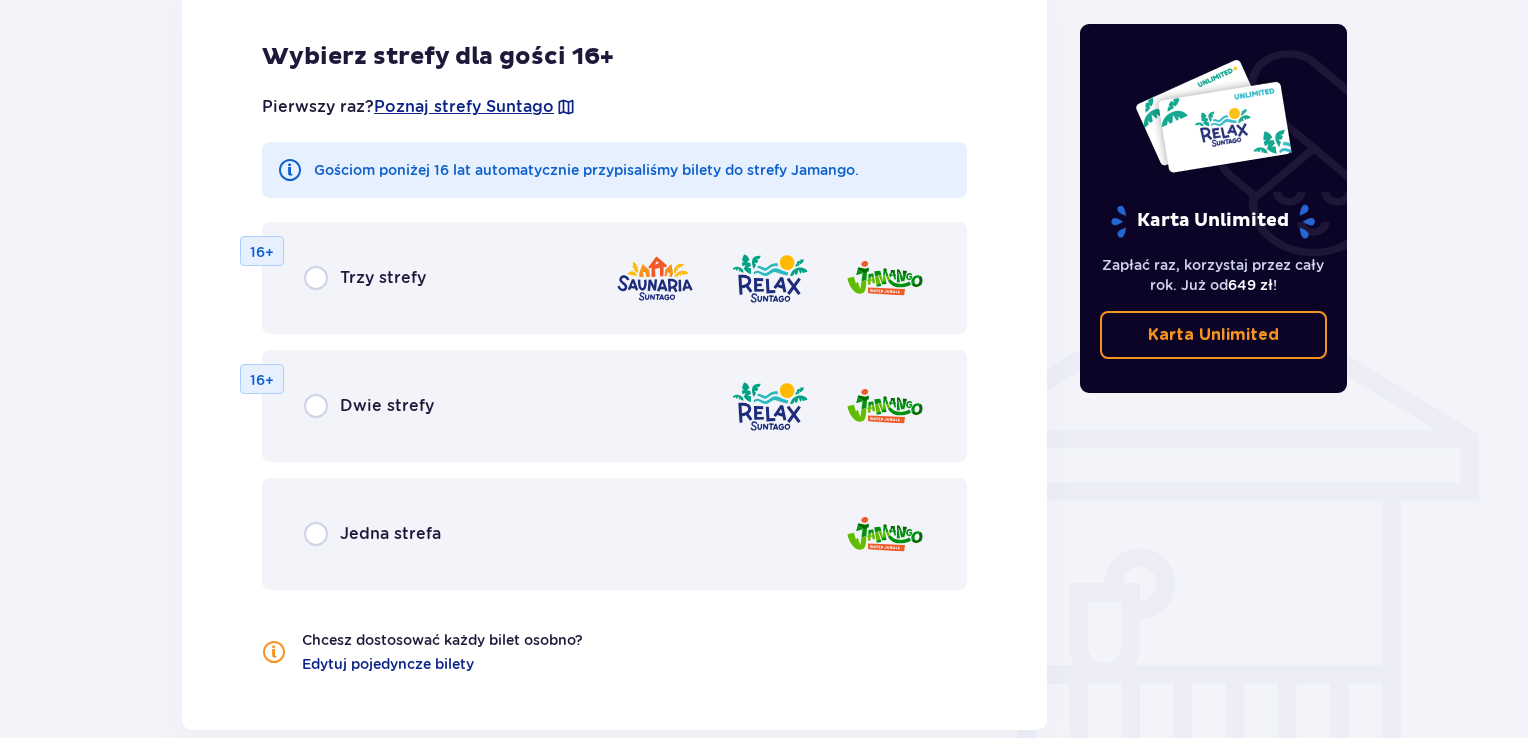 scroll, scrollTop: 1356, scrollLeft: 0, axis: vertical 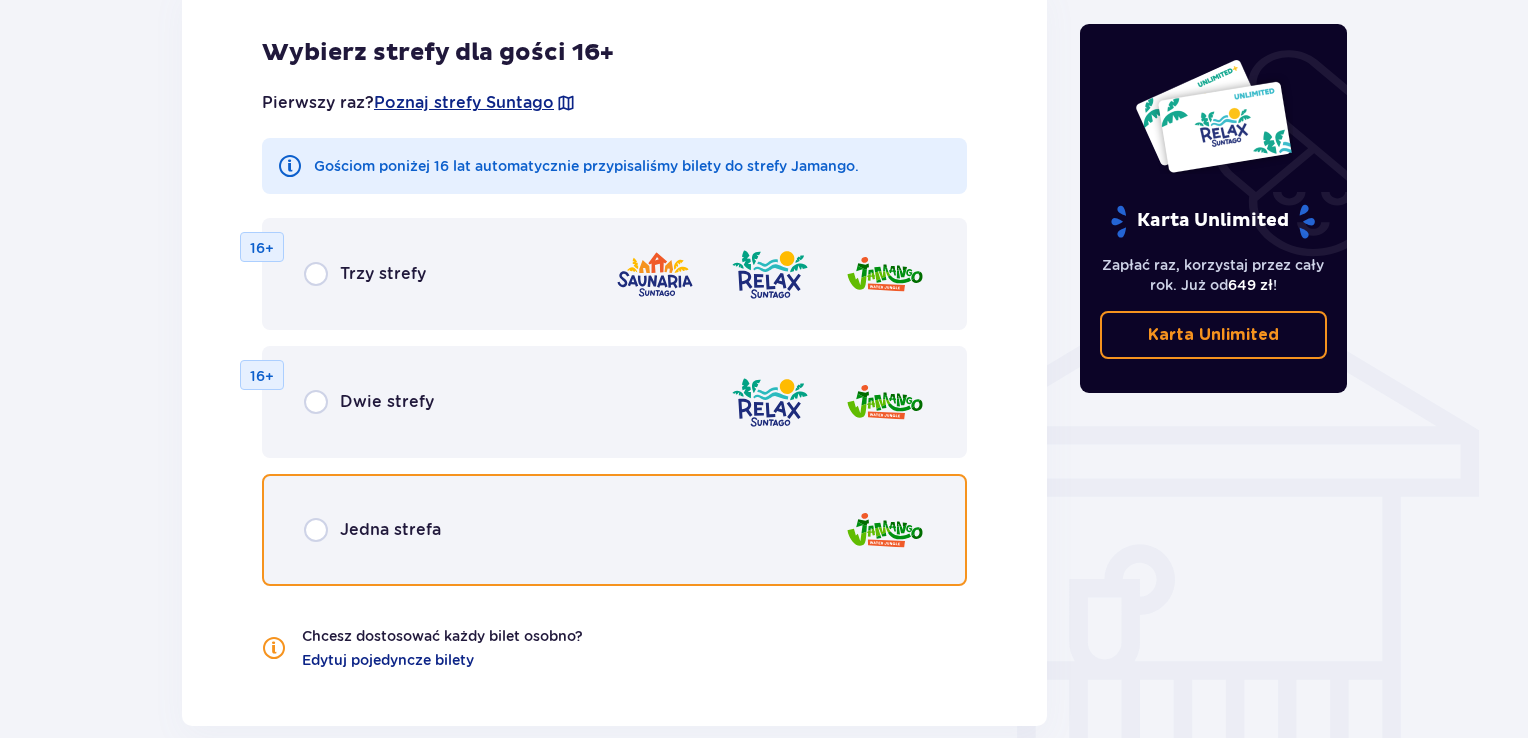 click at bounding box center [316, 530] 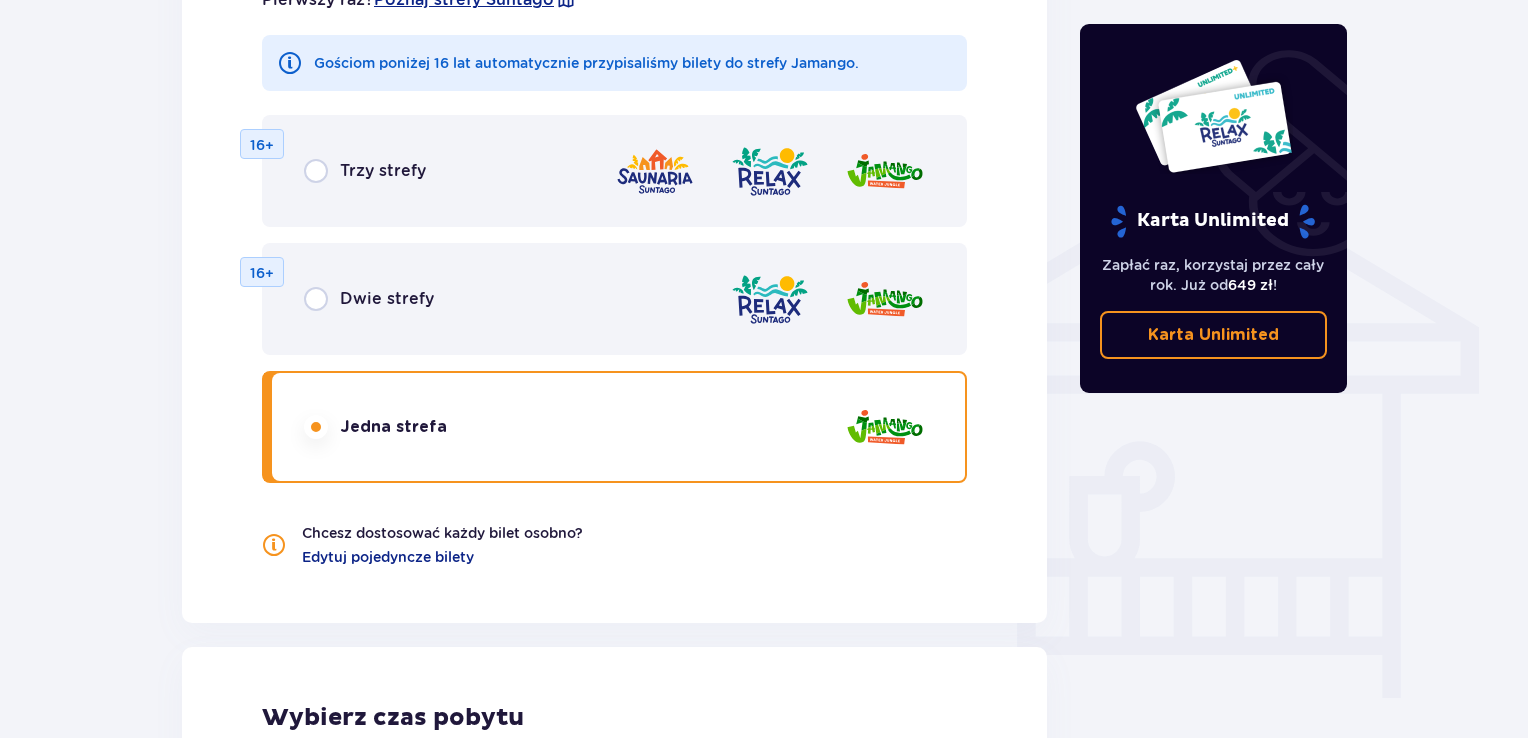 scroll, scrollTop: 1458, scrollLeft: 0, axis: vertical 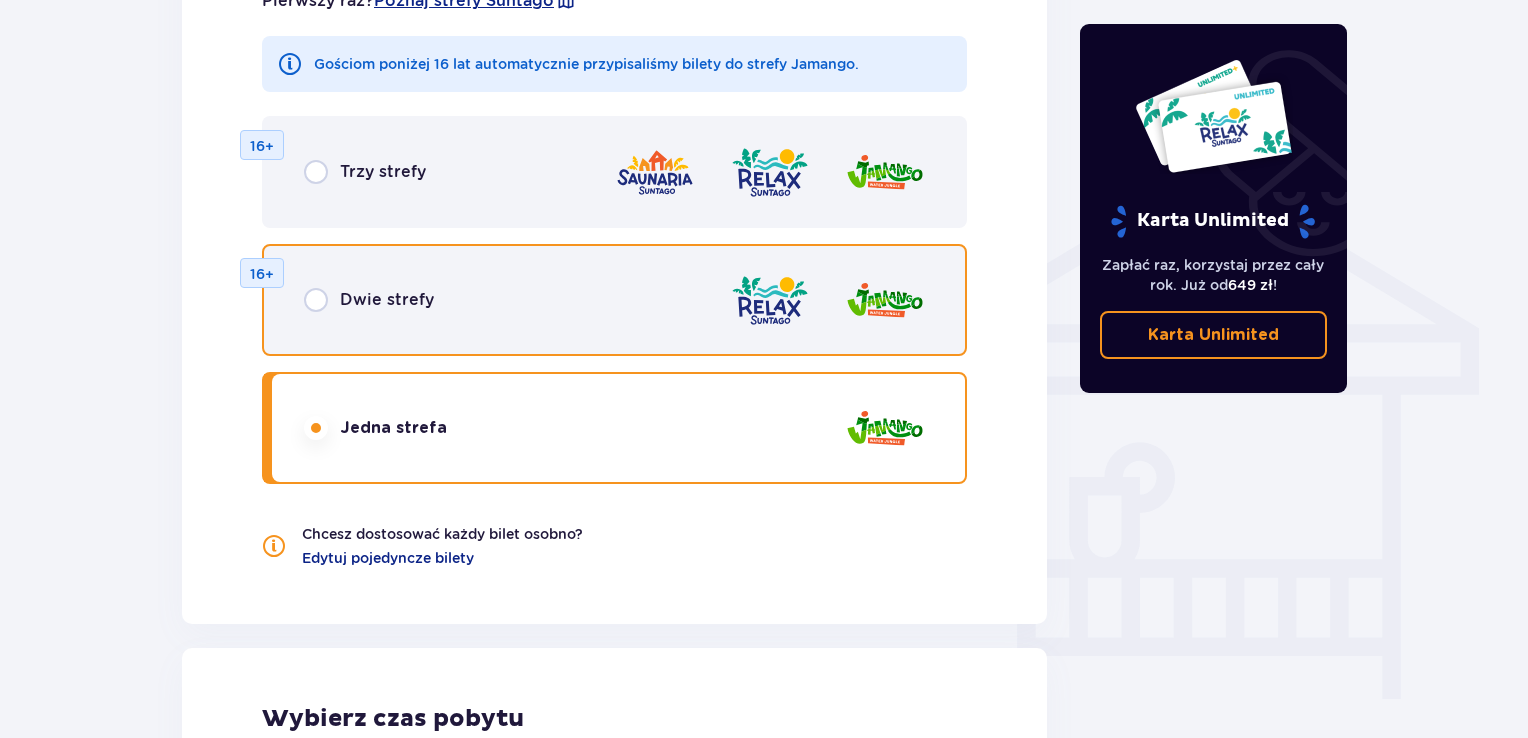 click at bounding box center [316, 300] 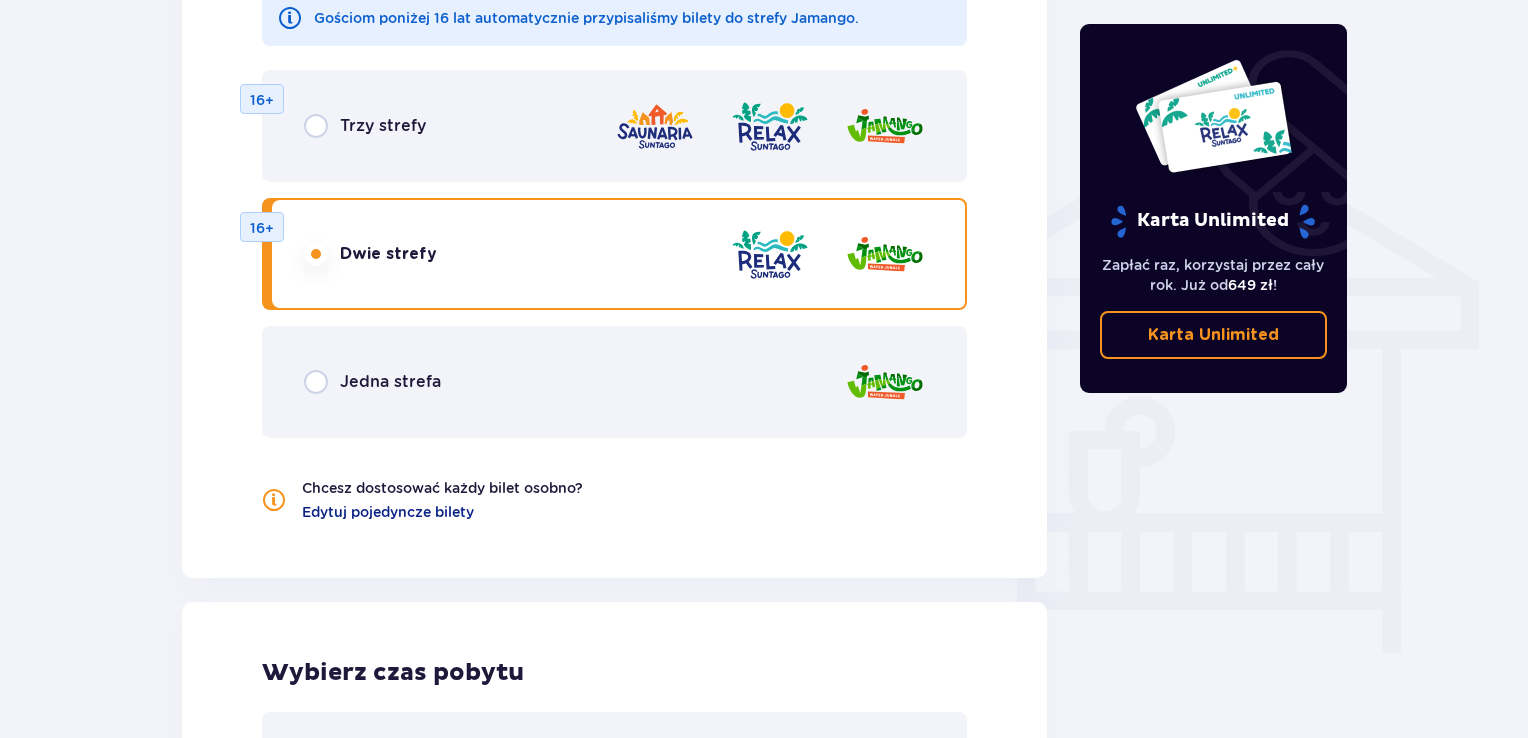 scroll, scrollTop: 1492, scrollLeft: 0, axis: vertical 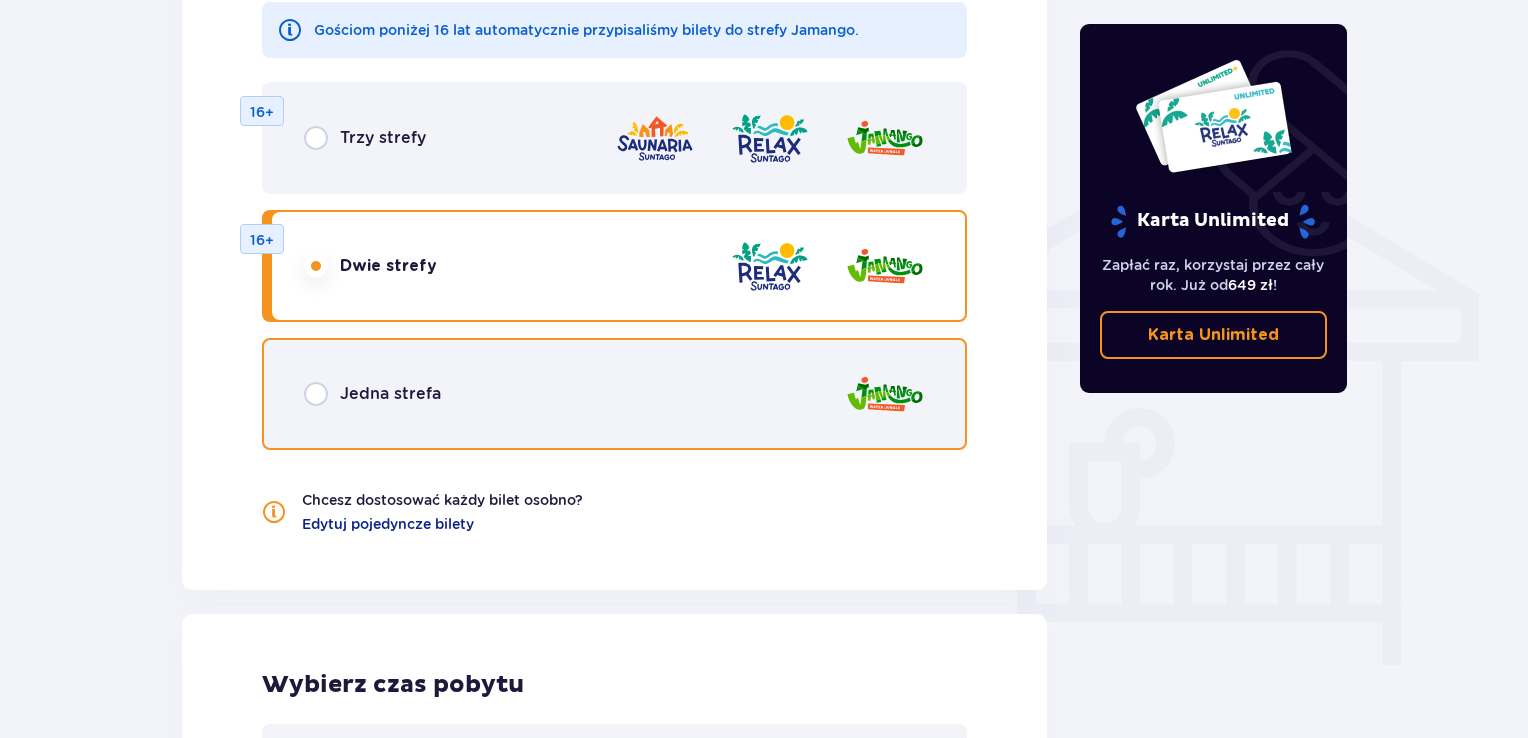 click at bounding box center [316, 394] 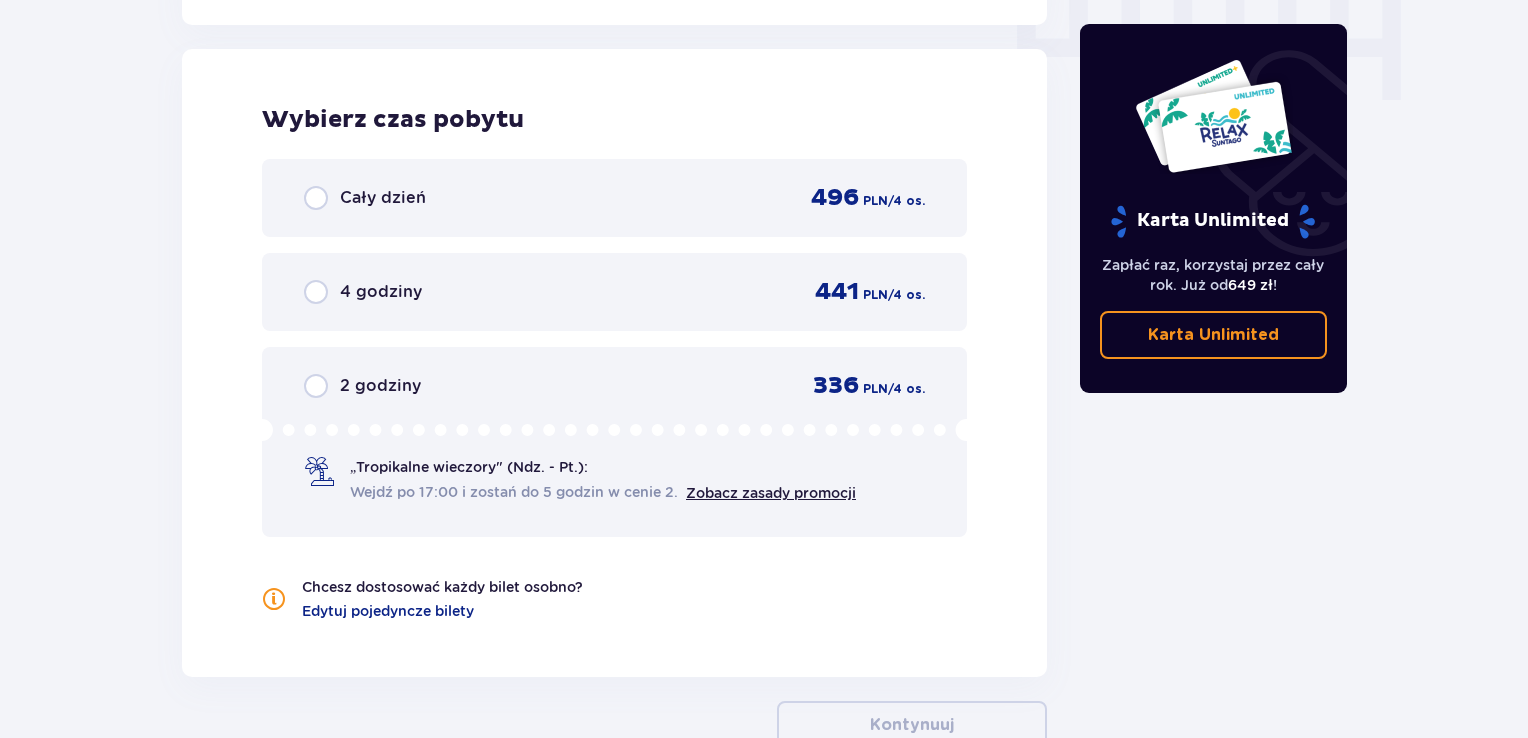 scroll, scrollTop: 2058, scrollLeft: 0, axis: vertical 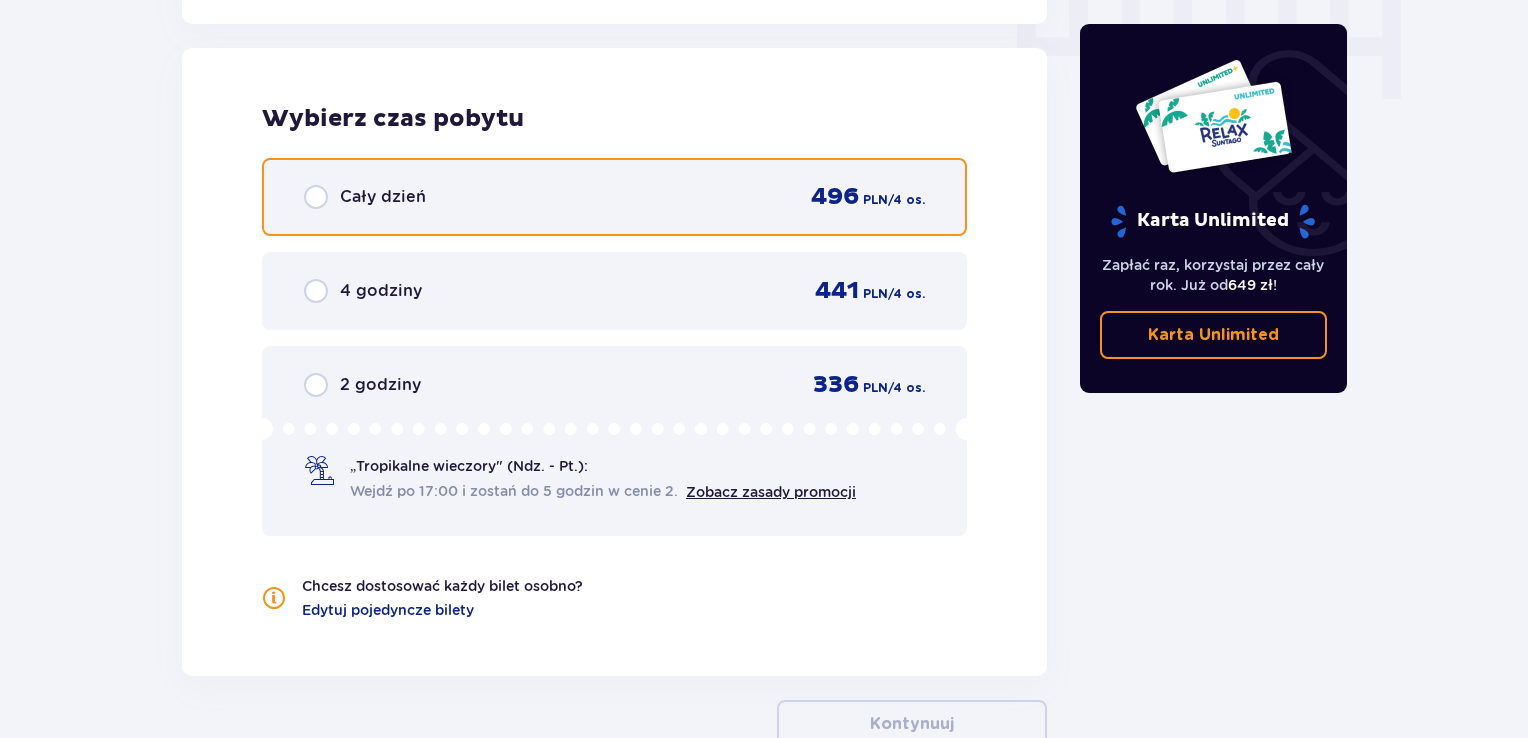 click at bounding box center (316, 197) 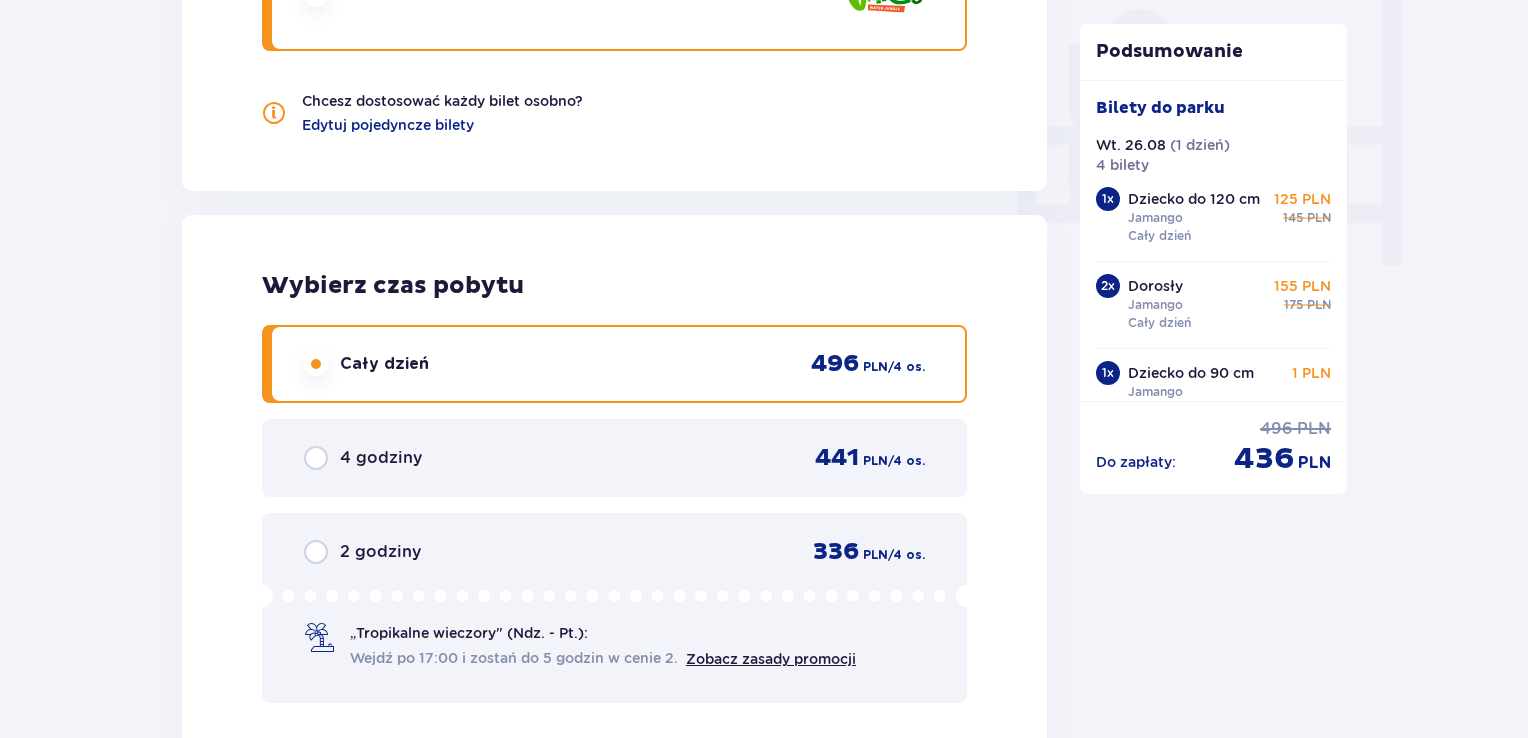 scroll, scrollTop: 1890, scrollLeft: 0, axis: vertical 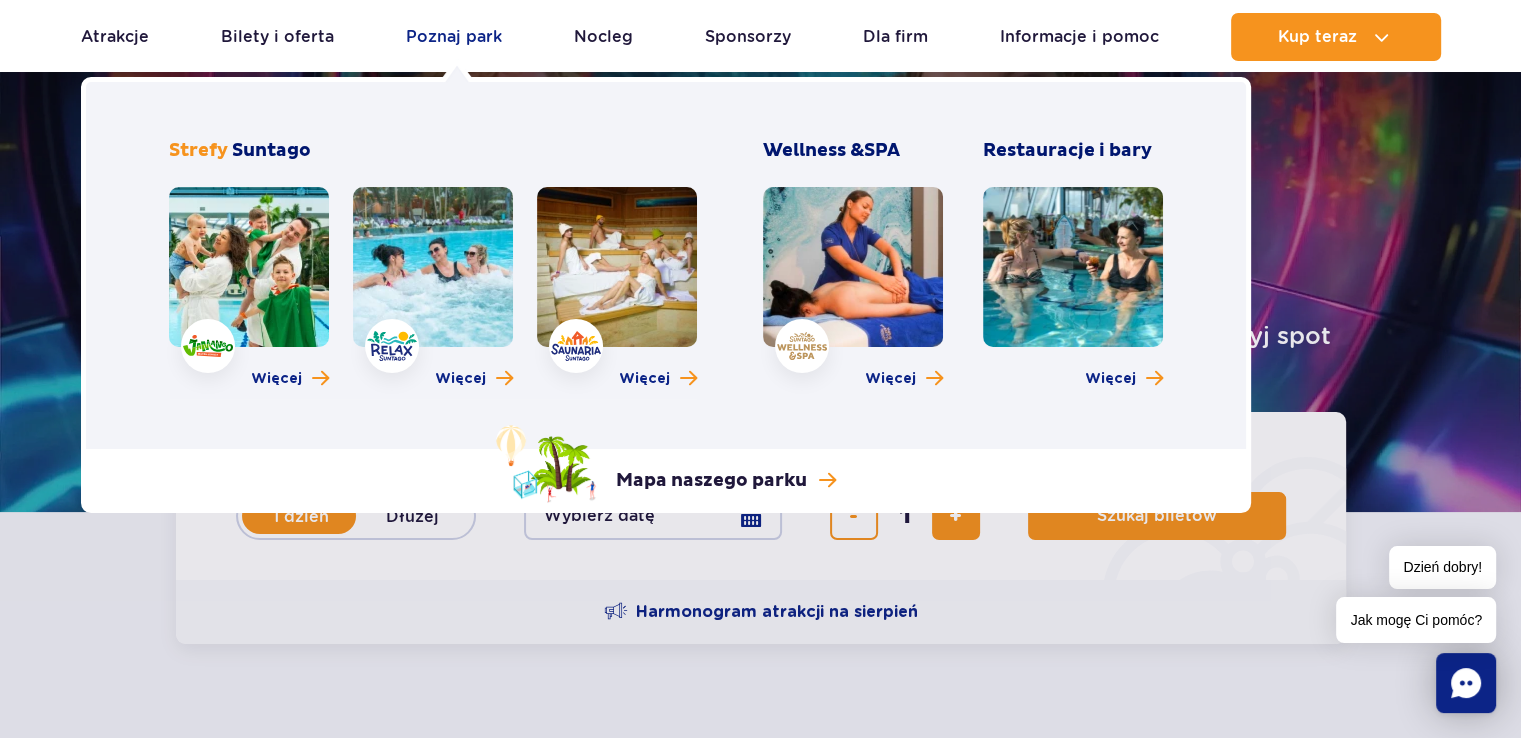 click on "Poznaj park" at bounding box center [454, 37] 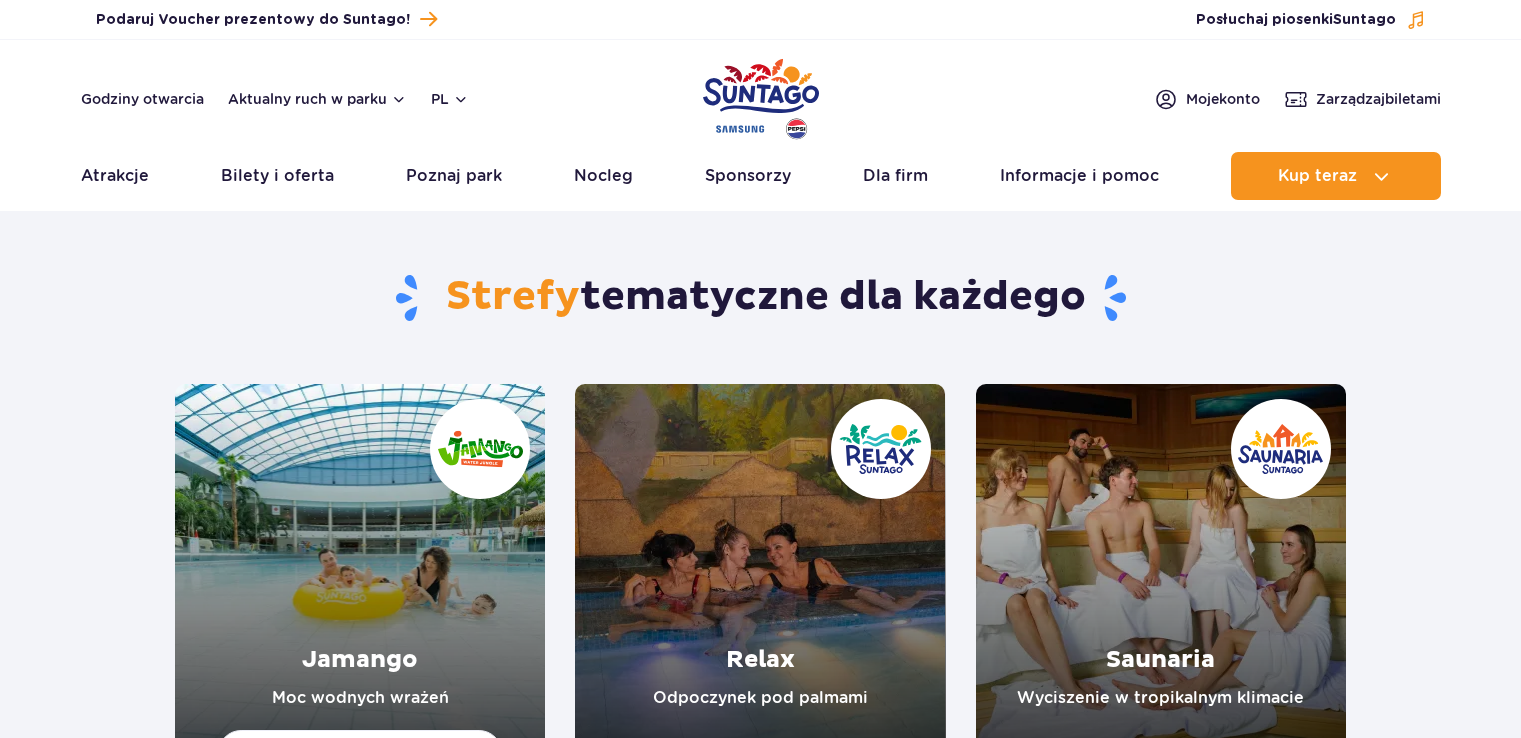 scroll, scrollTop: 0, scrollLeft: 0, axis: both 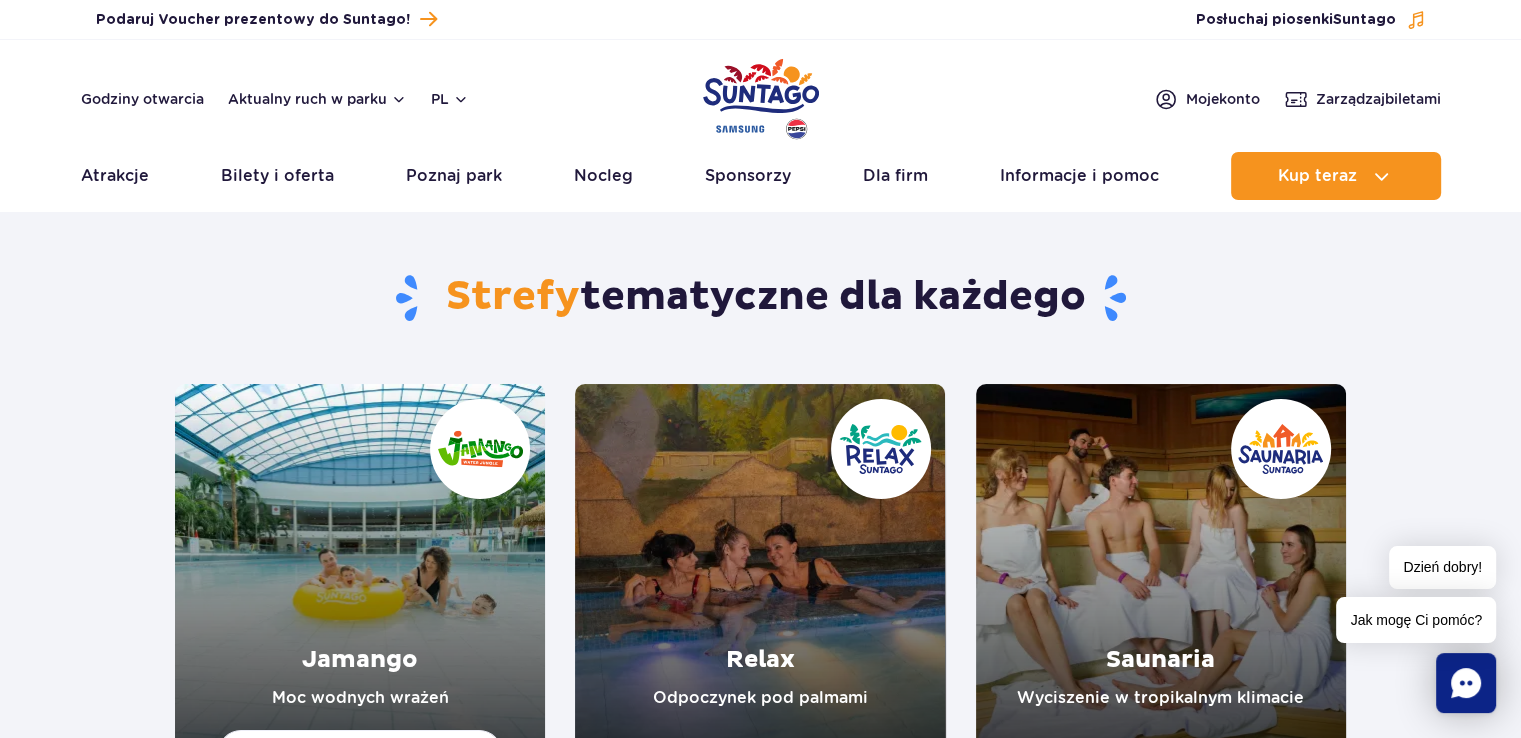 click at bounding box center (360, 569) 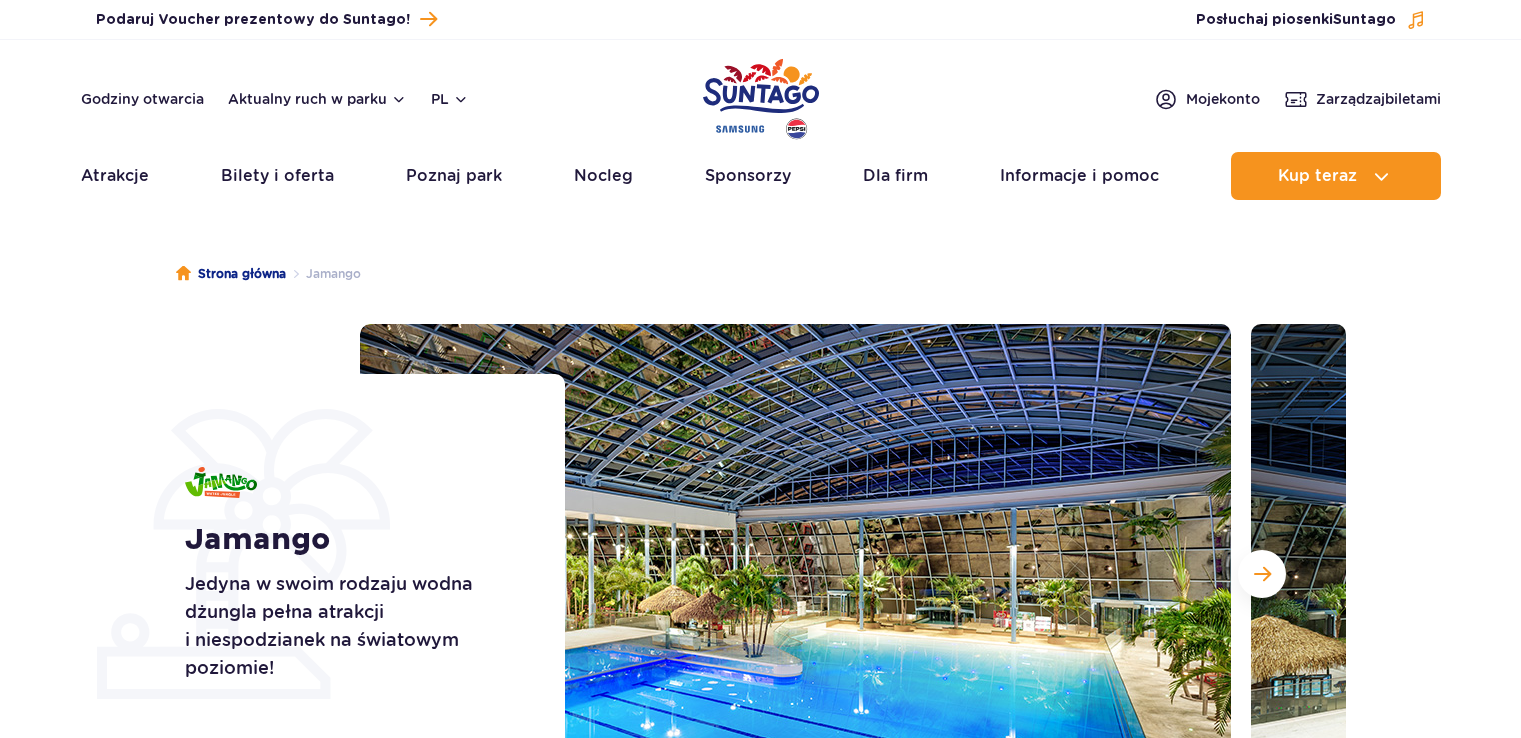 scroll, scrollTop: 0, scrollLeft: 0, axis: both 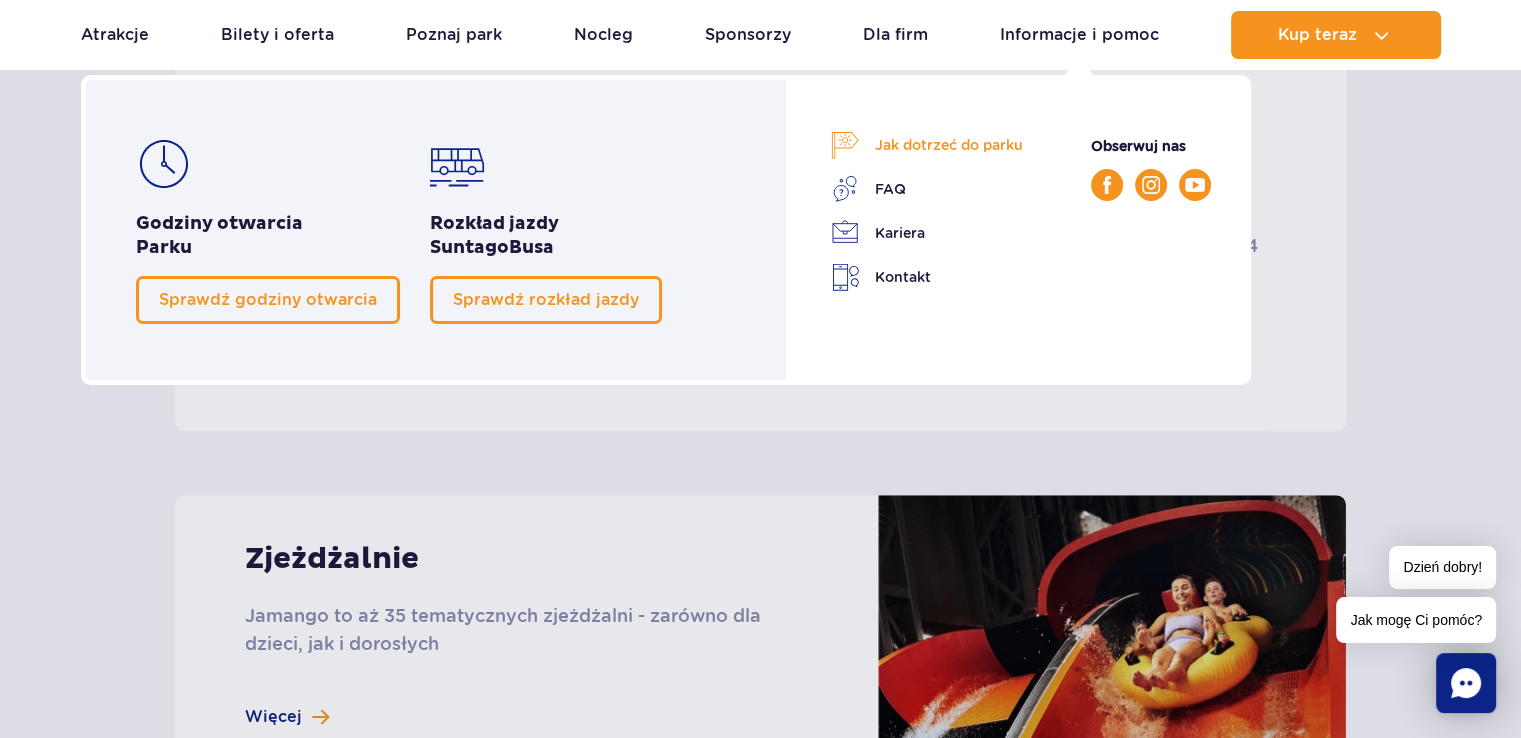 click on "Jak dotrzeć do parku" at bounding box center [927, 145] 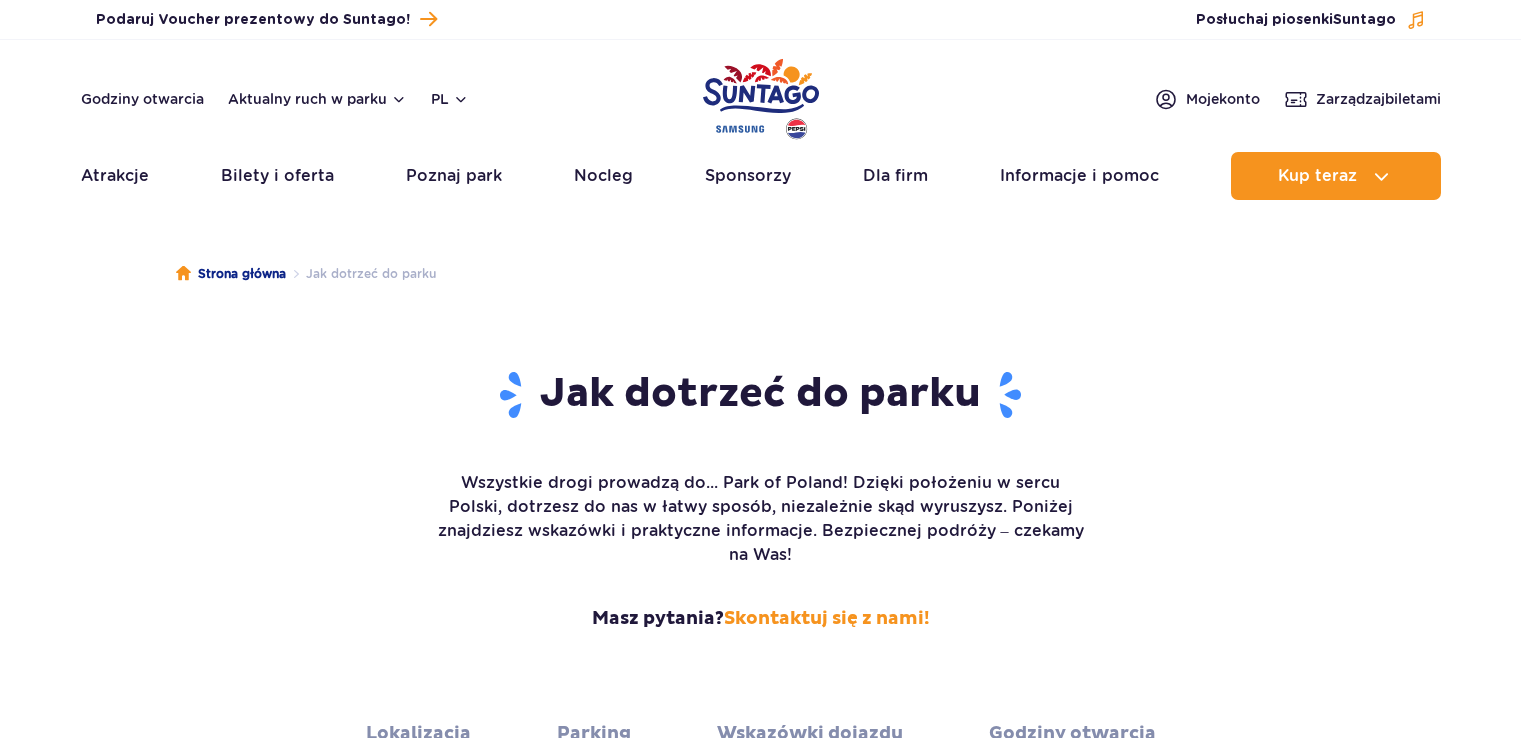 scroll, scrollTop: 0, scrollLeft: 0, axis: both 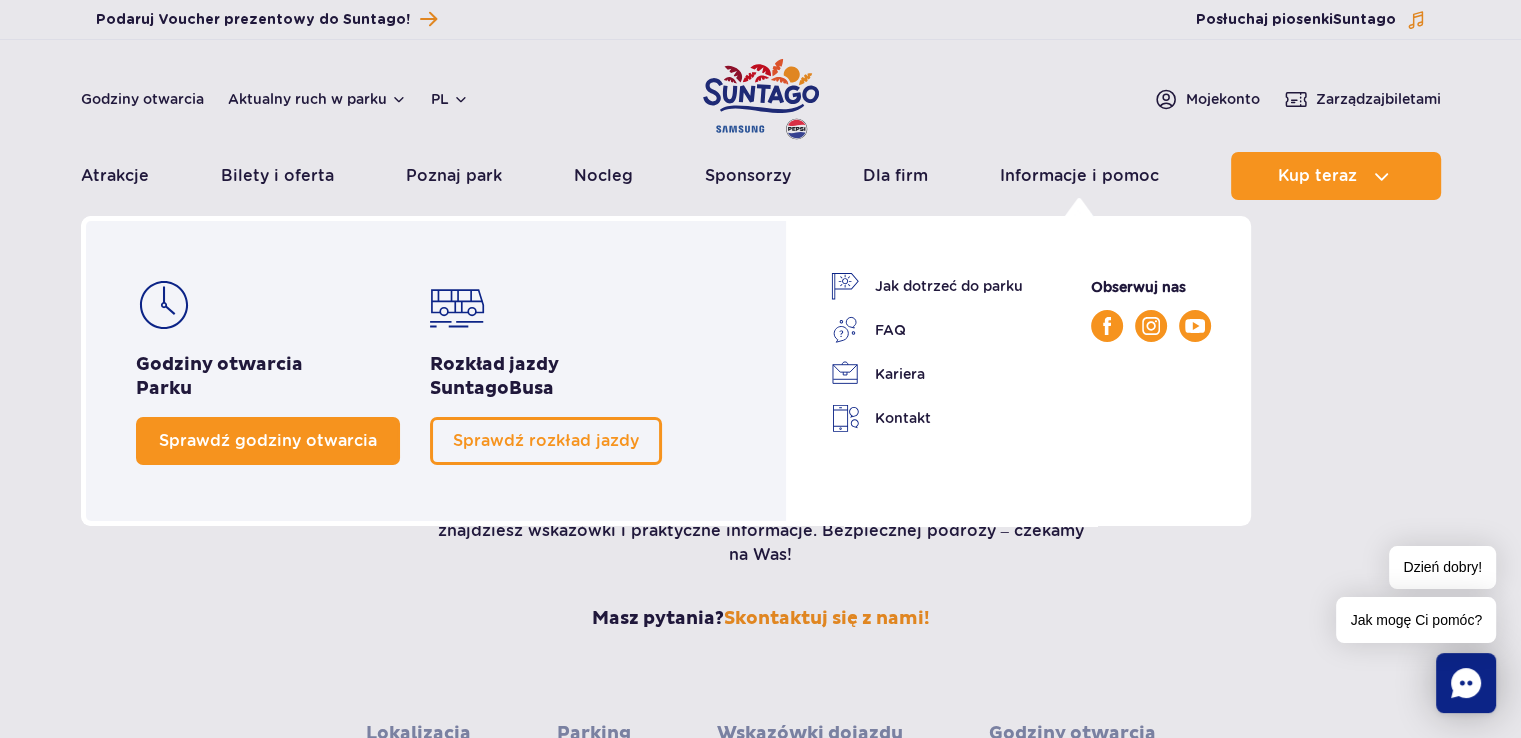 click on "Sprawdź godziny otwarcia" at bounding box center (268, 440) 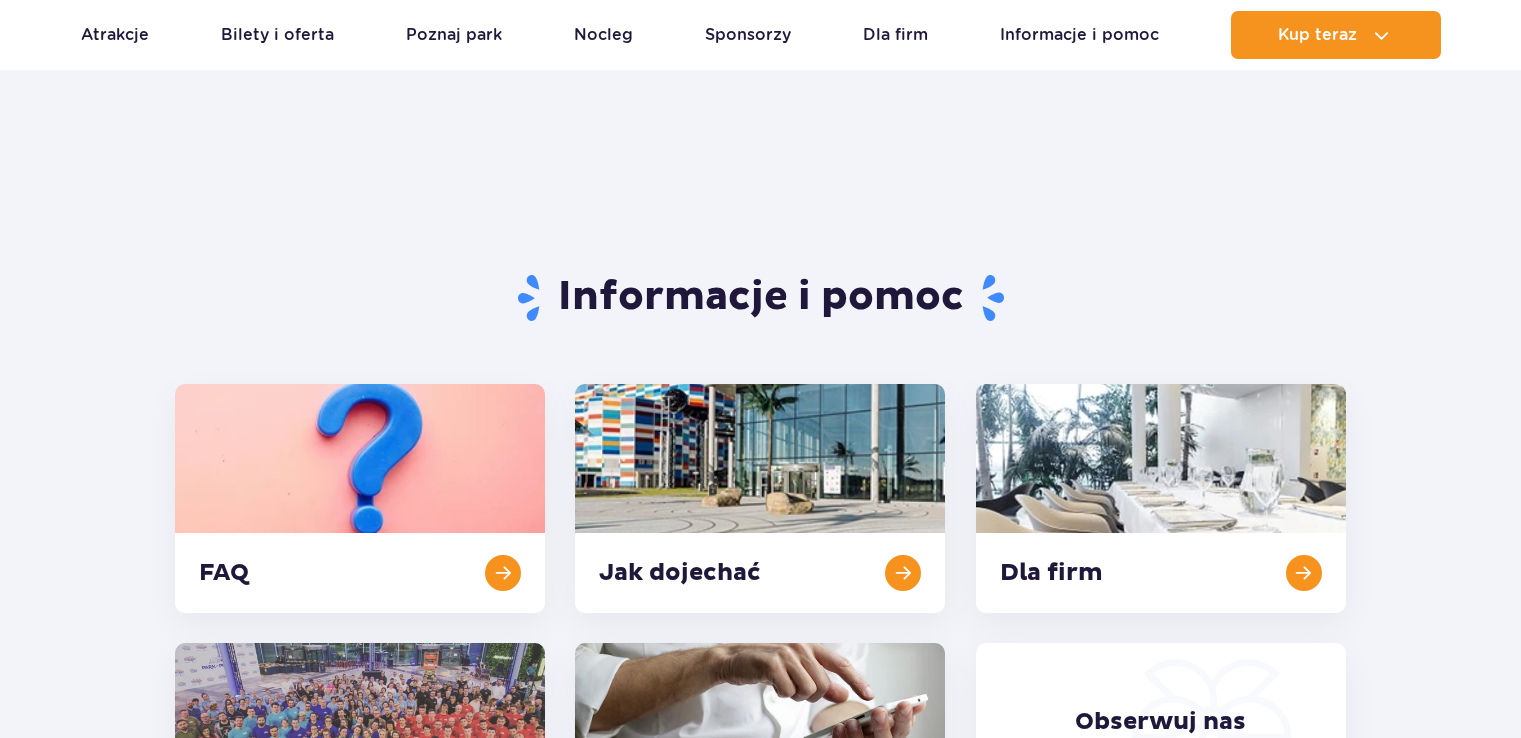 scroll, scrollTop: 827, scrollLeft: 0, axis: vertical 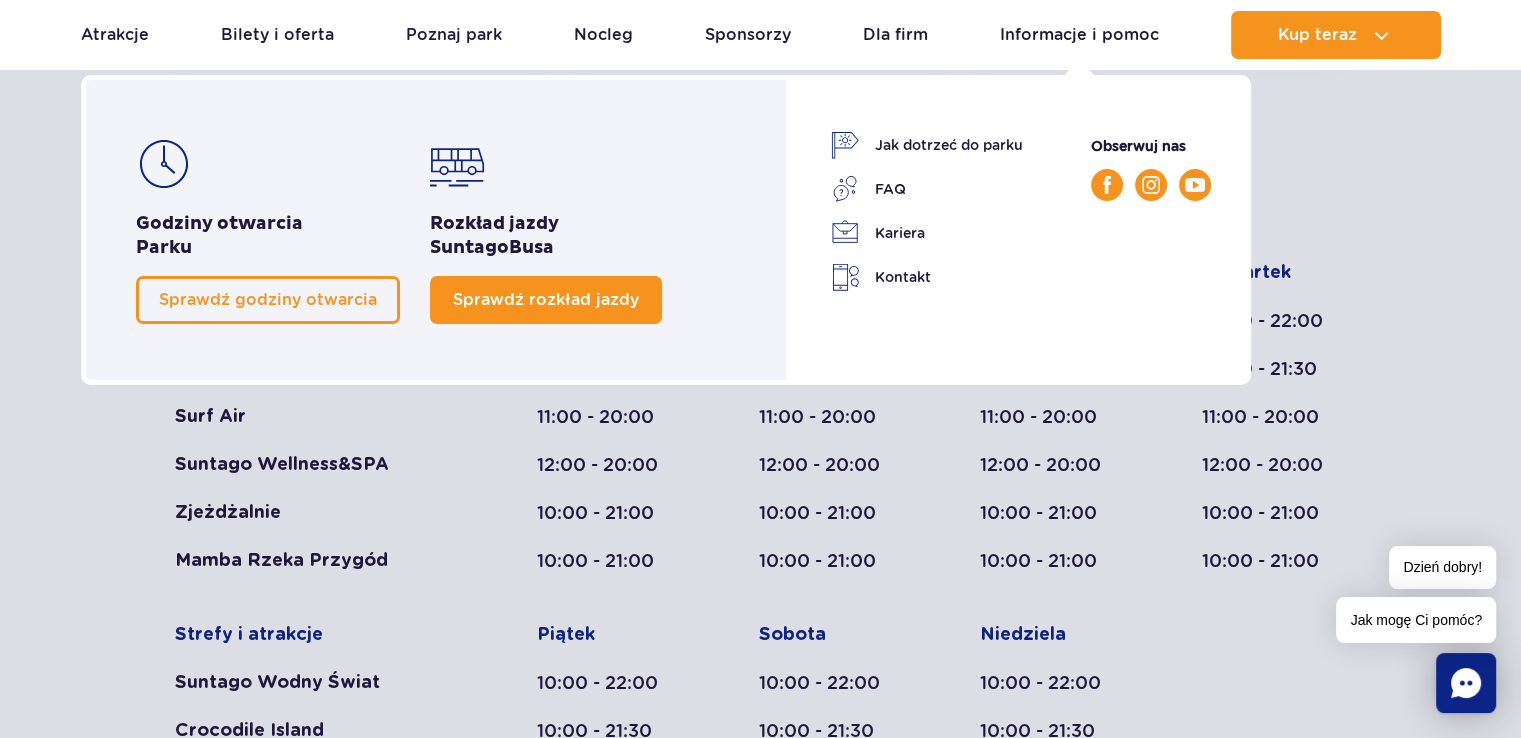 click on "Sprawdź rozkład jazdy" at bounding box center (546, 299) 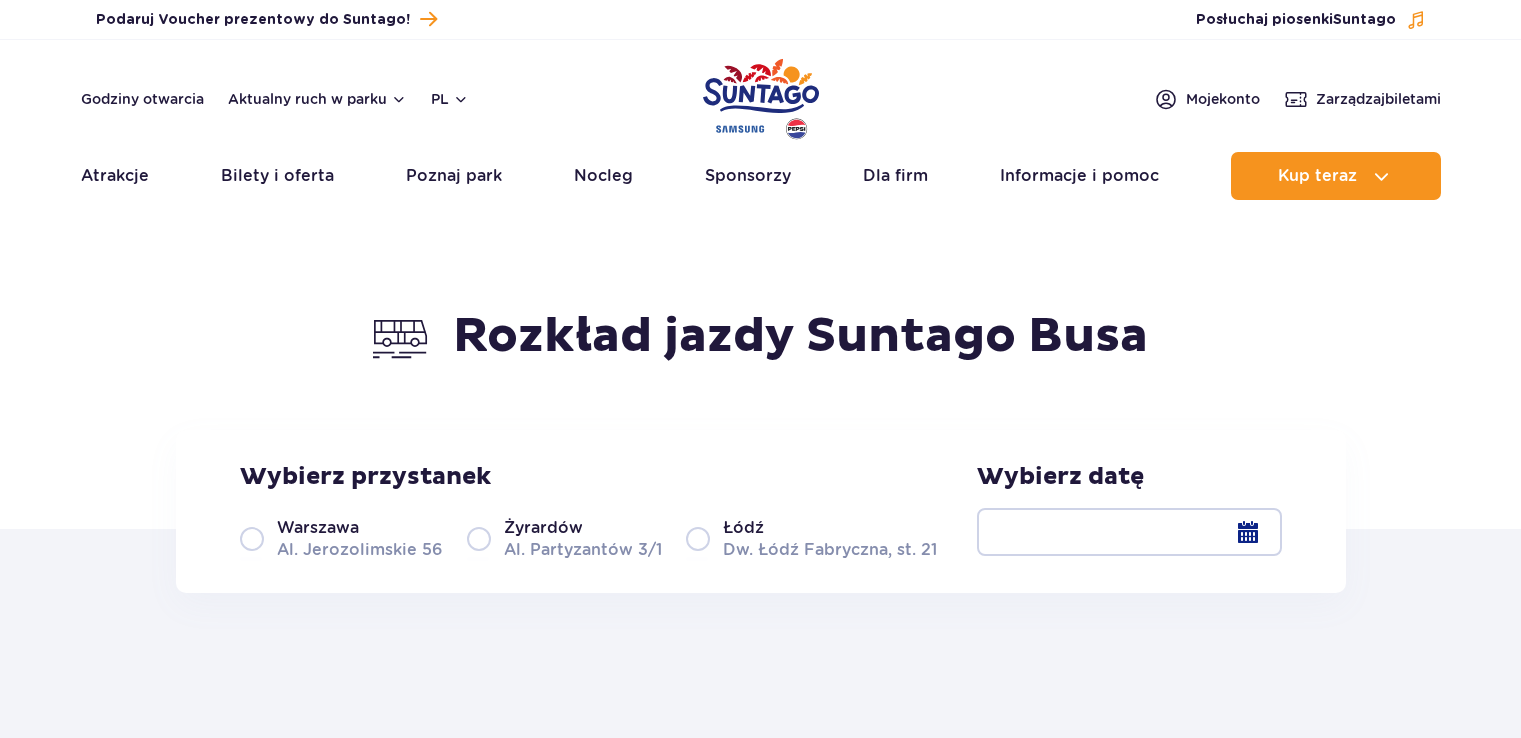 scroll, scrollTop: 0, scrollLeft: 0, axis: both 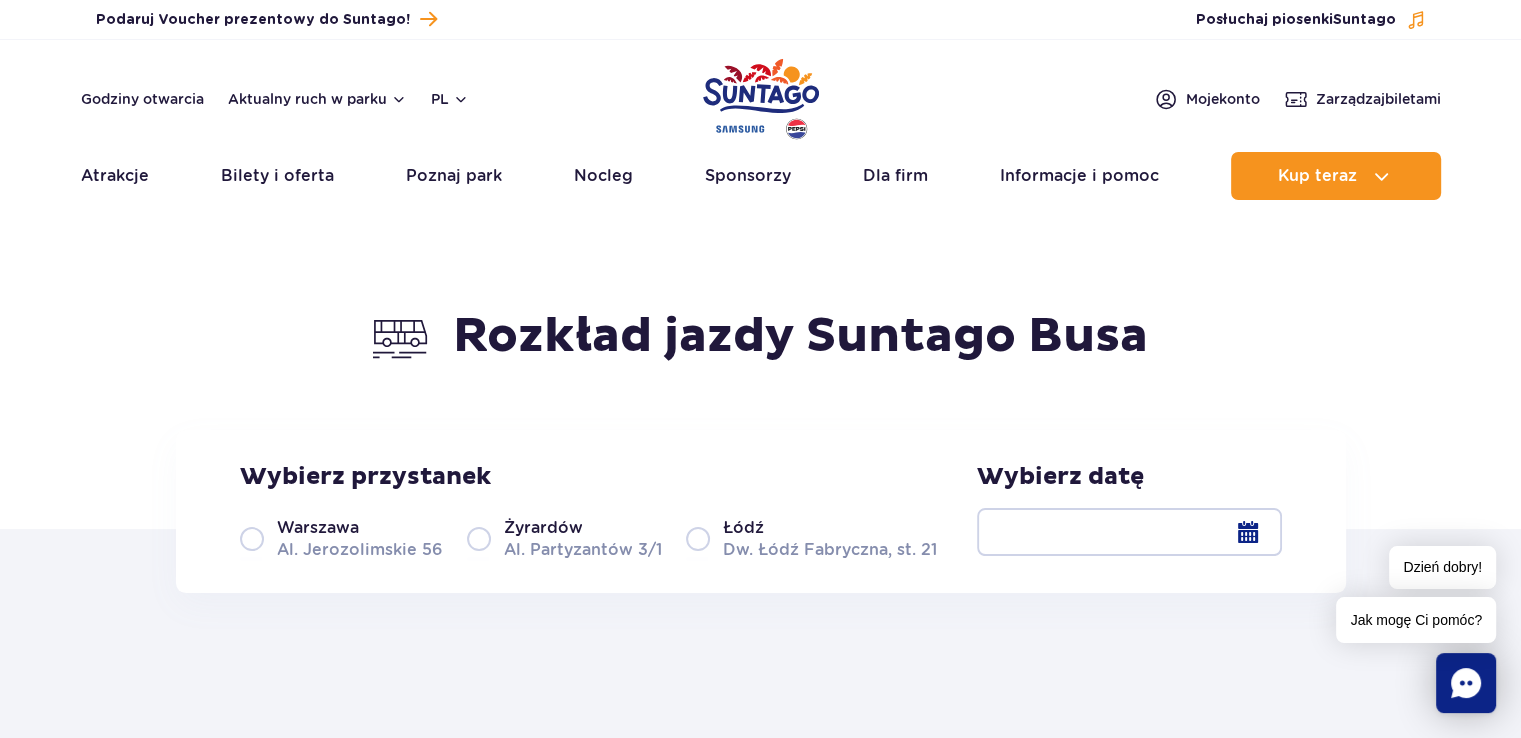 click on "[CITY] [STREET] [NUMBER]" at bounding box center [341, 538] 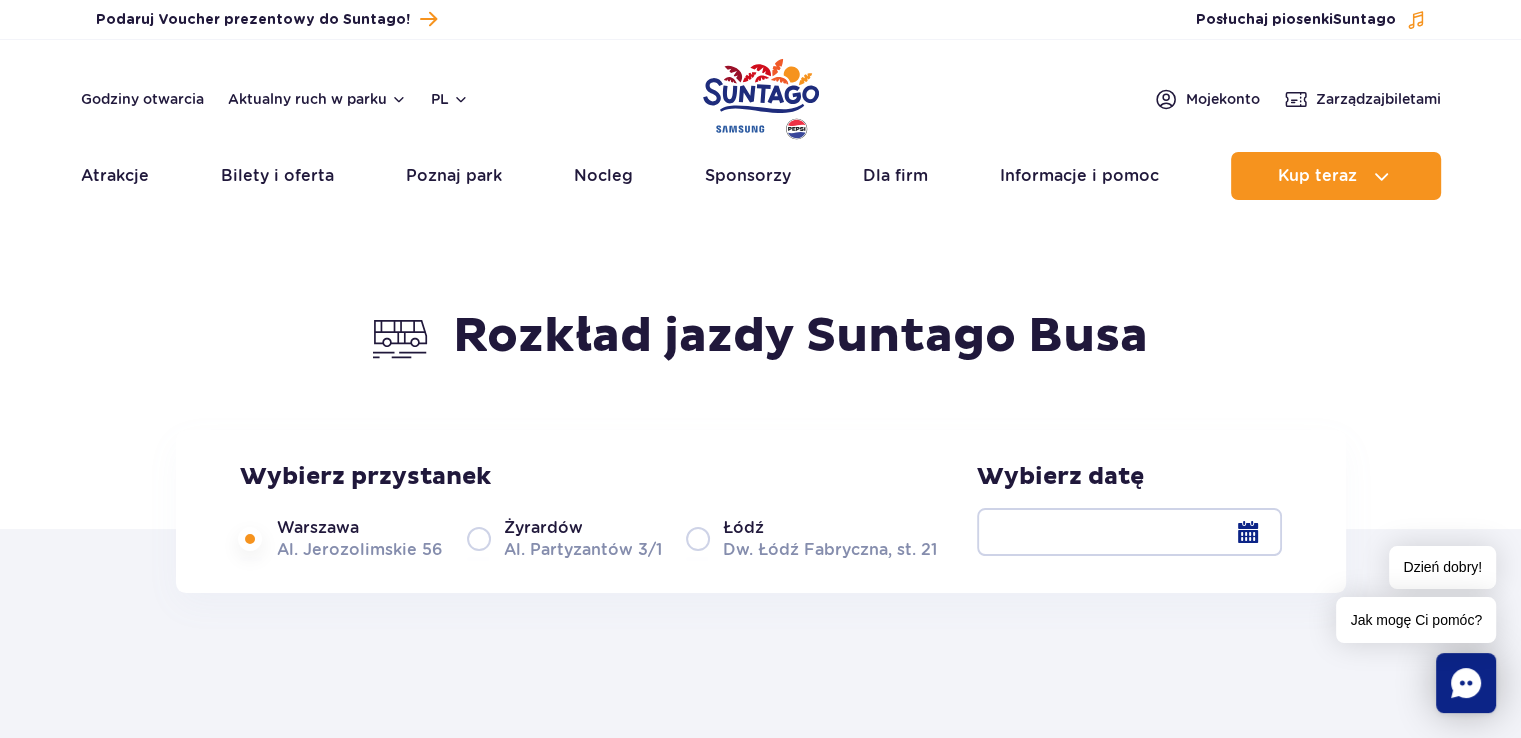 click at bounding box center (1129, 532) 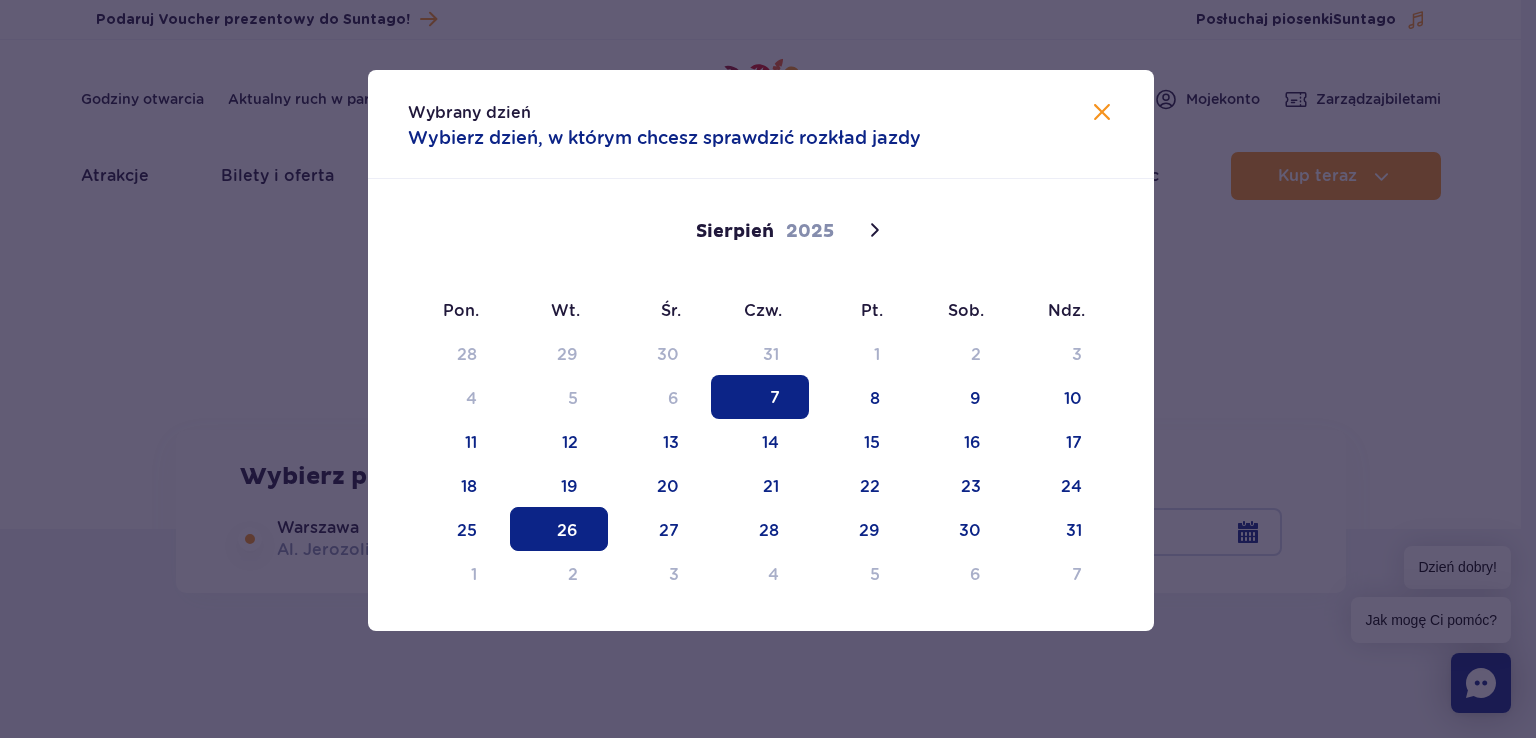 click on "26" at bounding box center (559, 529) 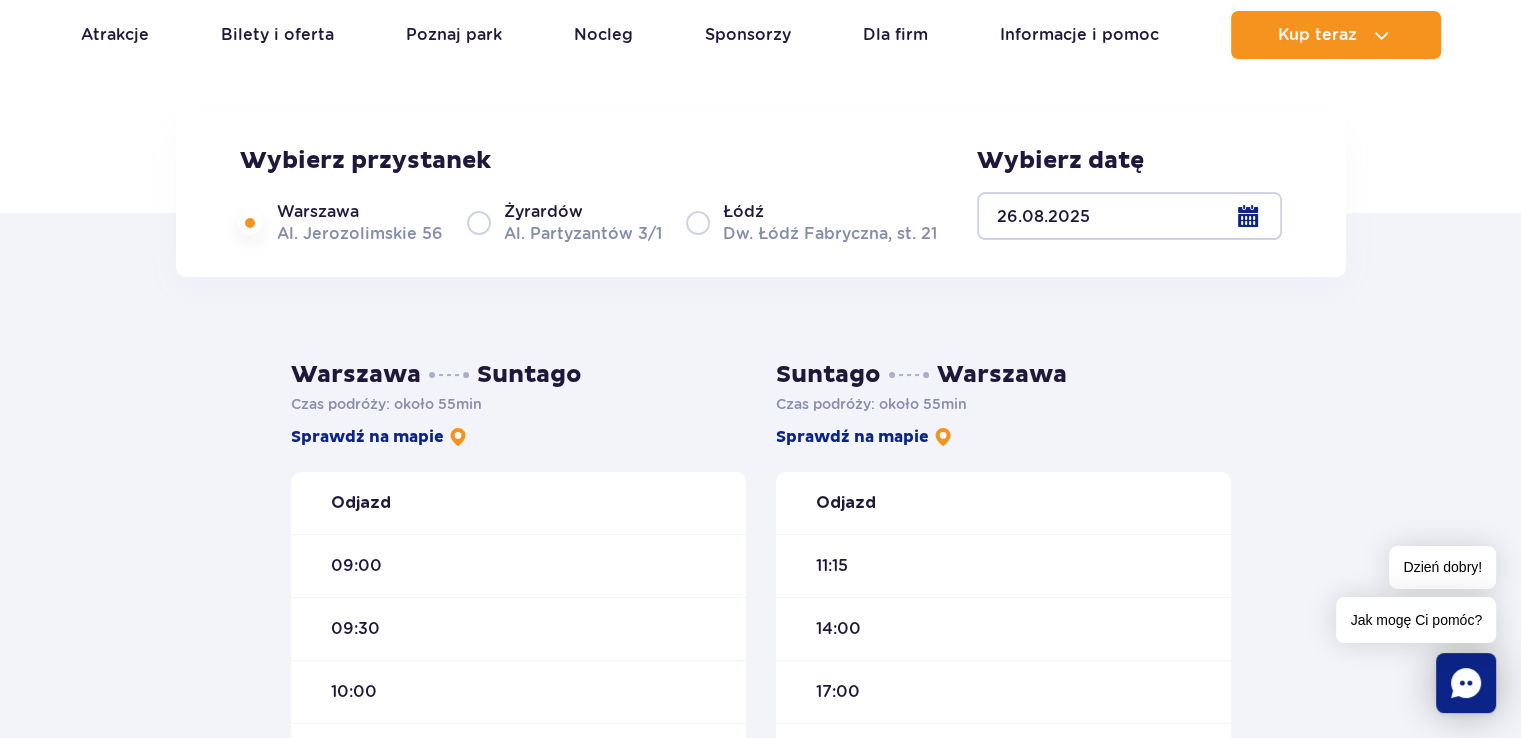 scroll, scrollTop: 334, scrollLeft: 0, axis: vertical 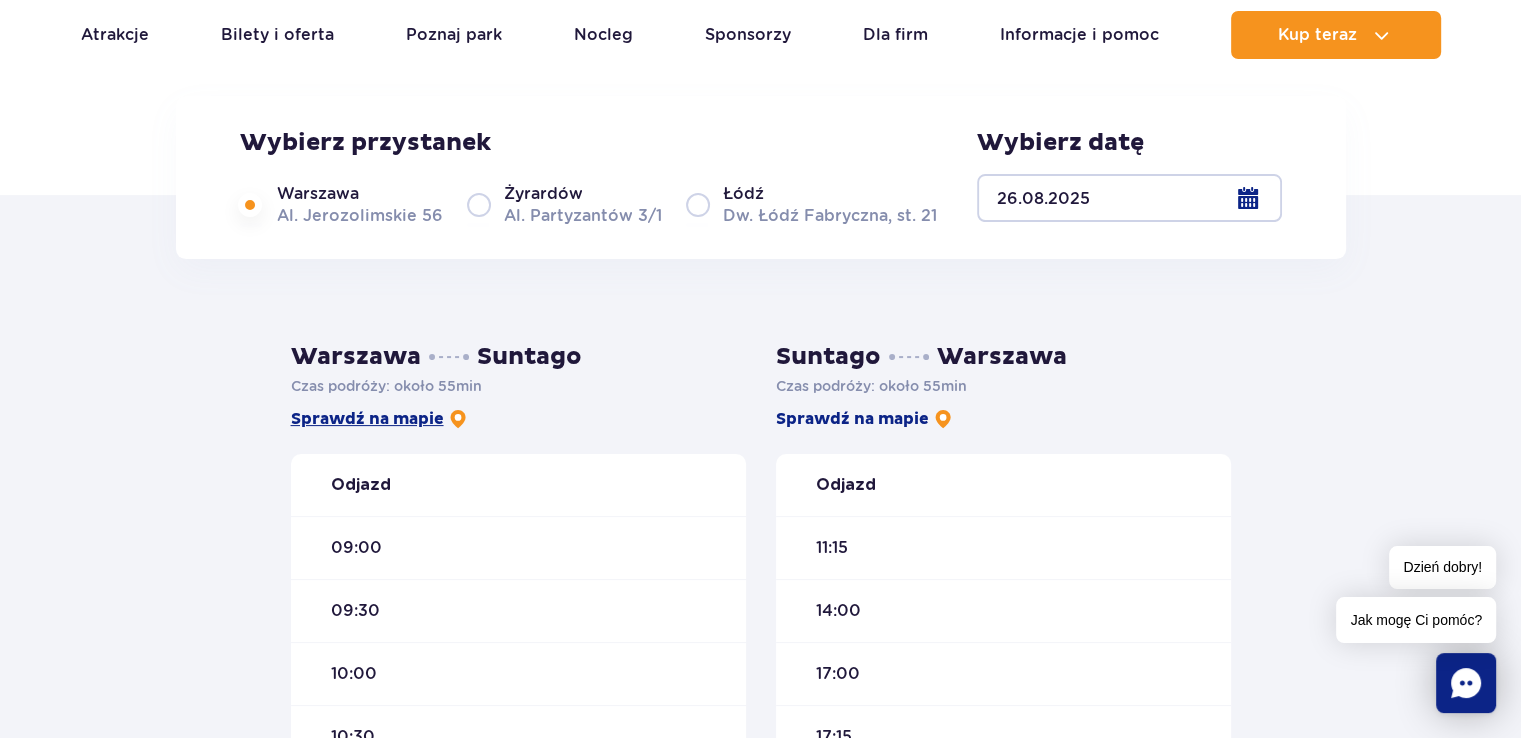 click on "Sprawdź na mapie" at bounding box center [379, 419] 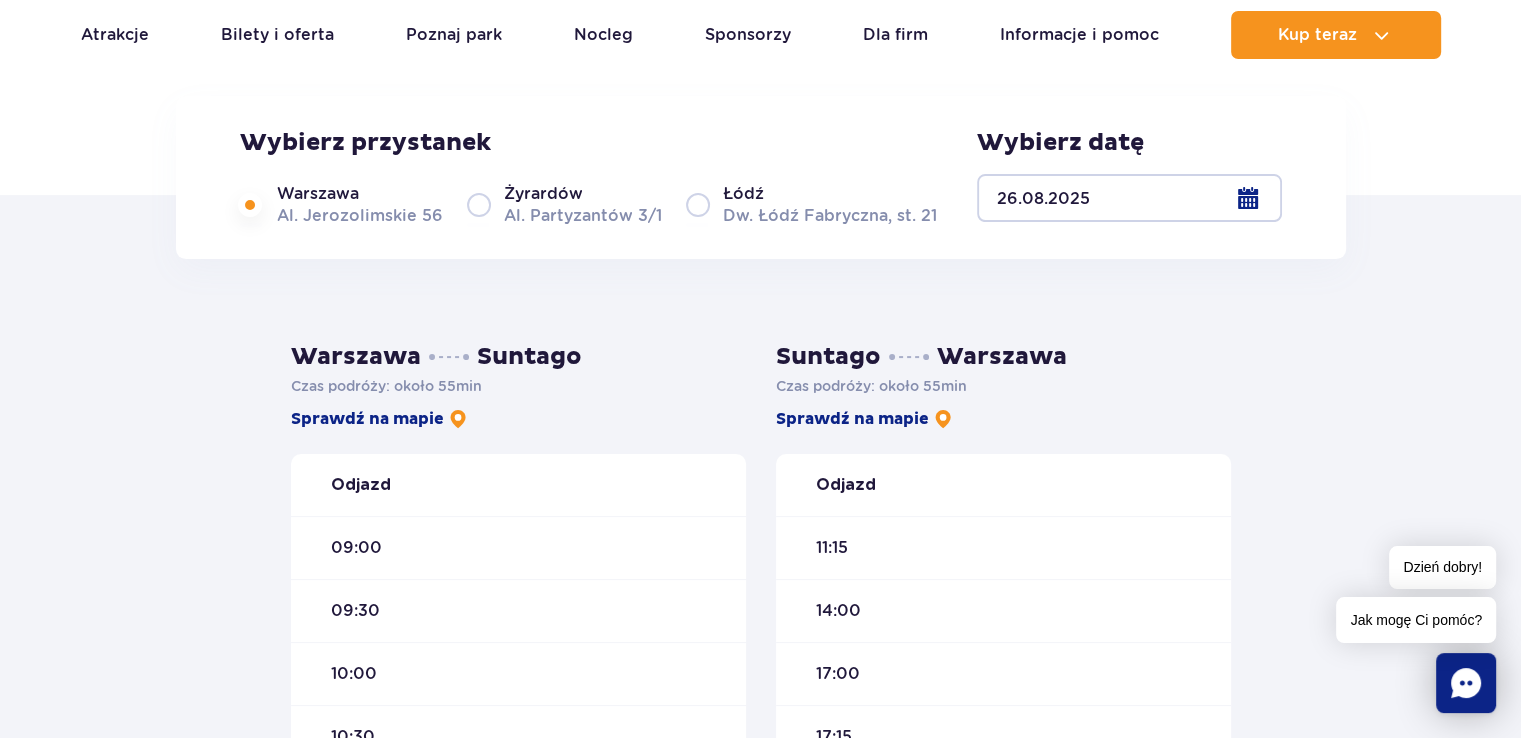 click on "09:00" at bounding box center [518, 547] 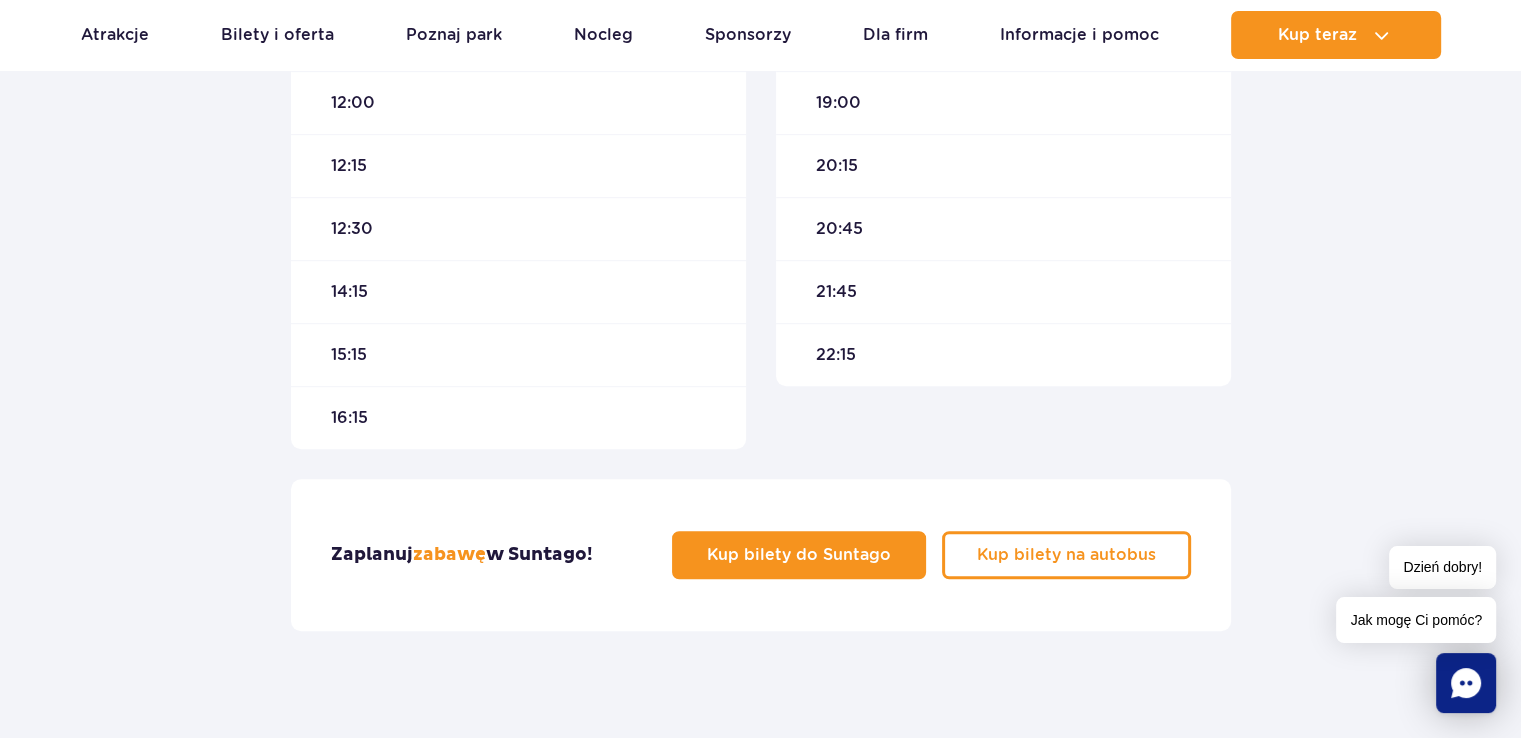 scroll, scrollTop: 1134, scrollLeft: 0, axis: vertical 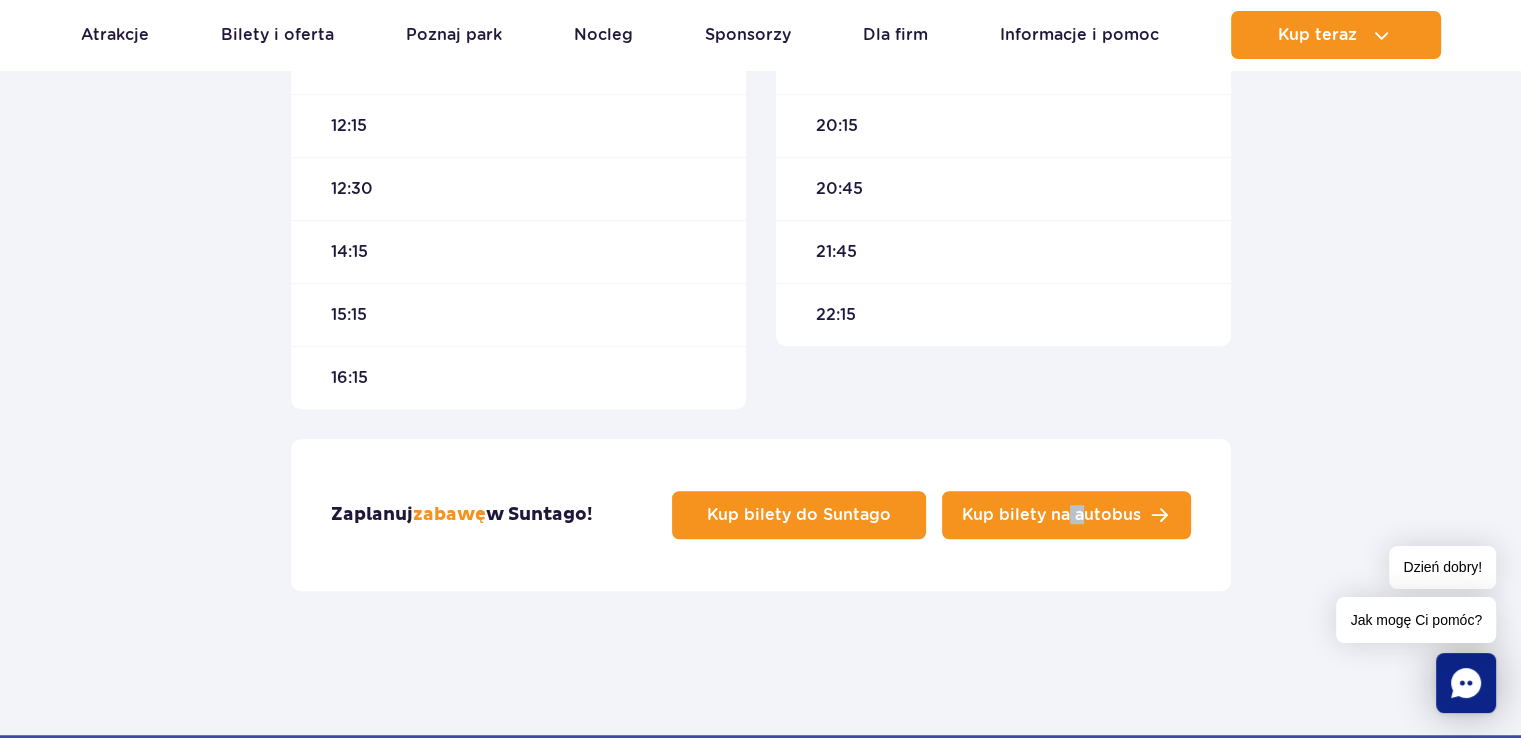 drag, startPoint x: 1086, startPoint y: 556, endPoint x: 1096, endPoint y: 532, distance: 26 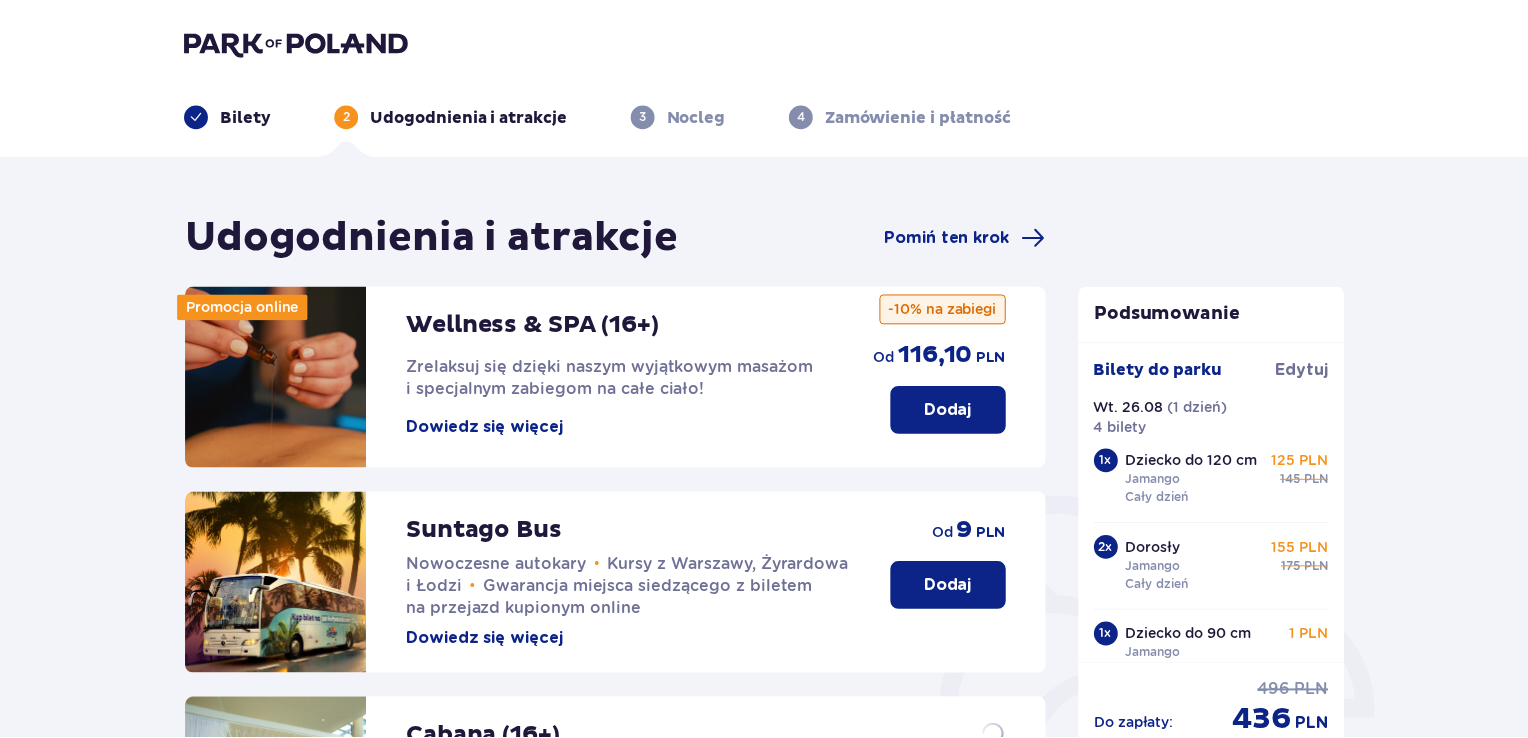 scroll, scrollTop: 0, scrollLeft: 0, axis: both 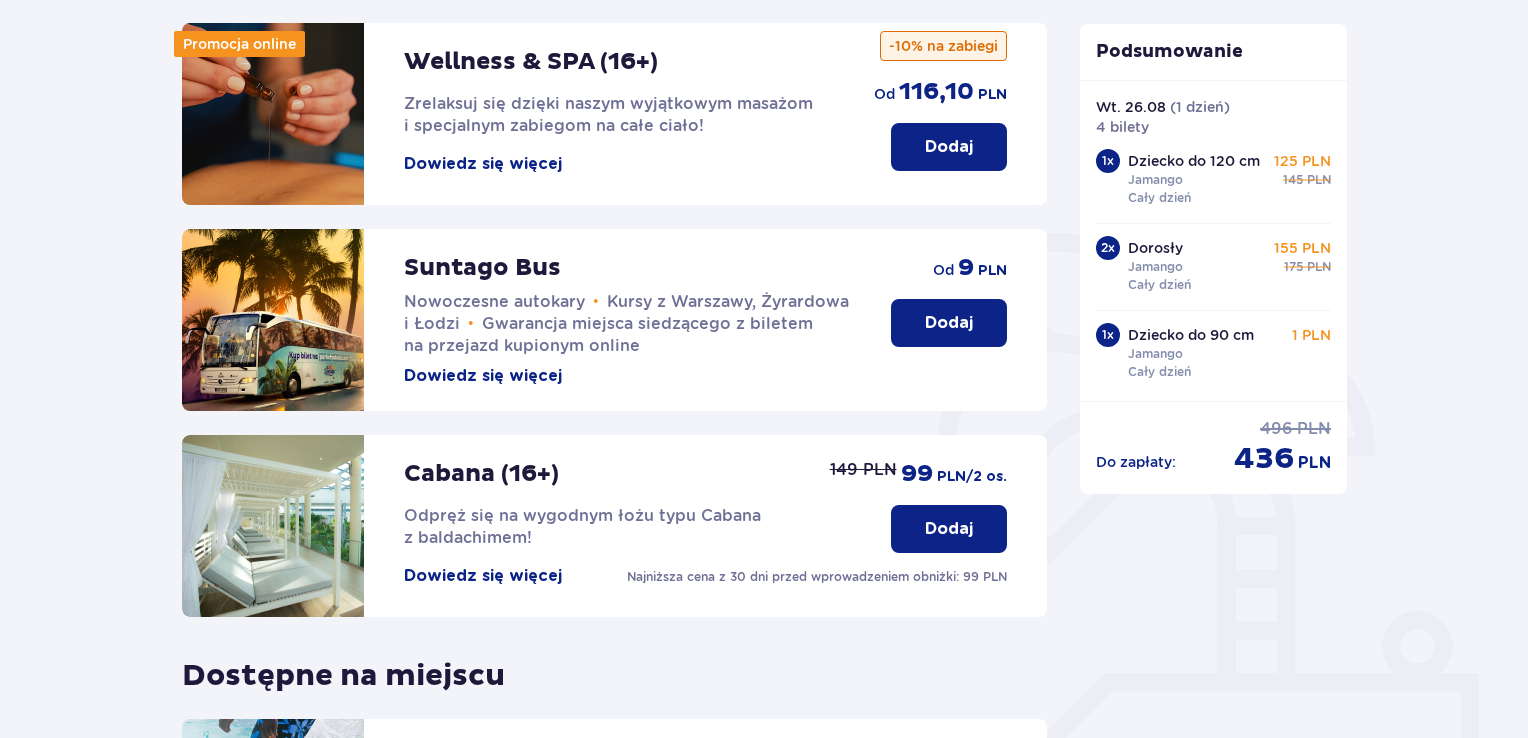 click on "Dodaj" at bounding box center (949, 323) 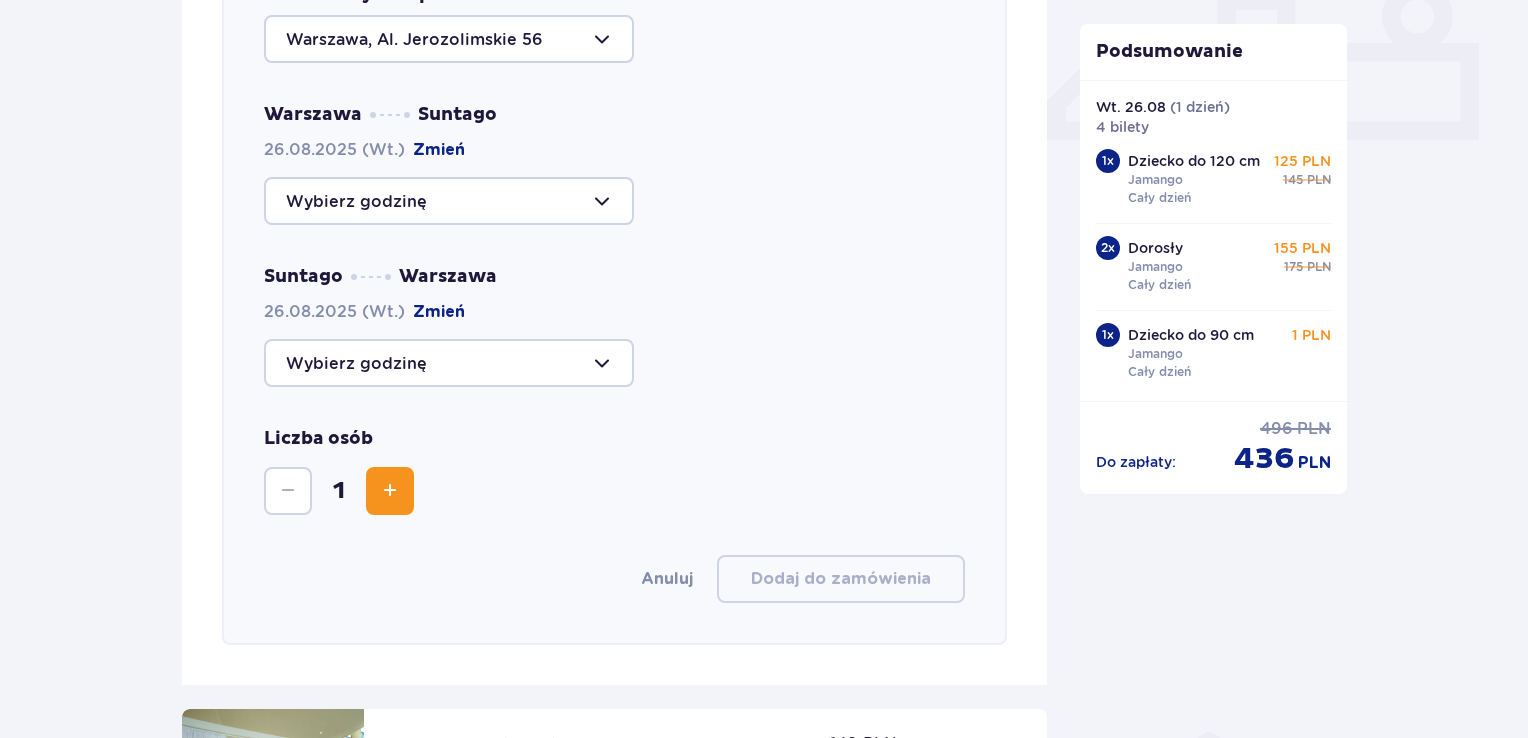 scroll, scrollTop: 894, scrollLeft: 0, axis: vertical 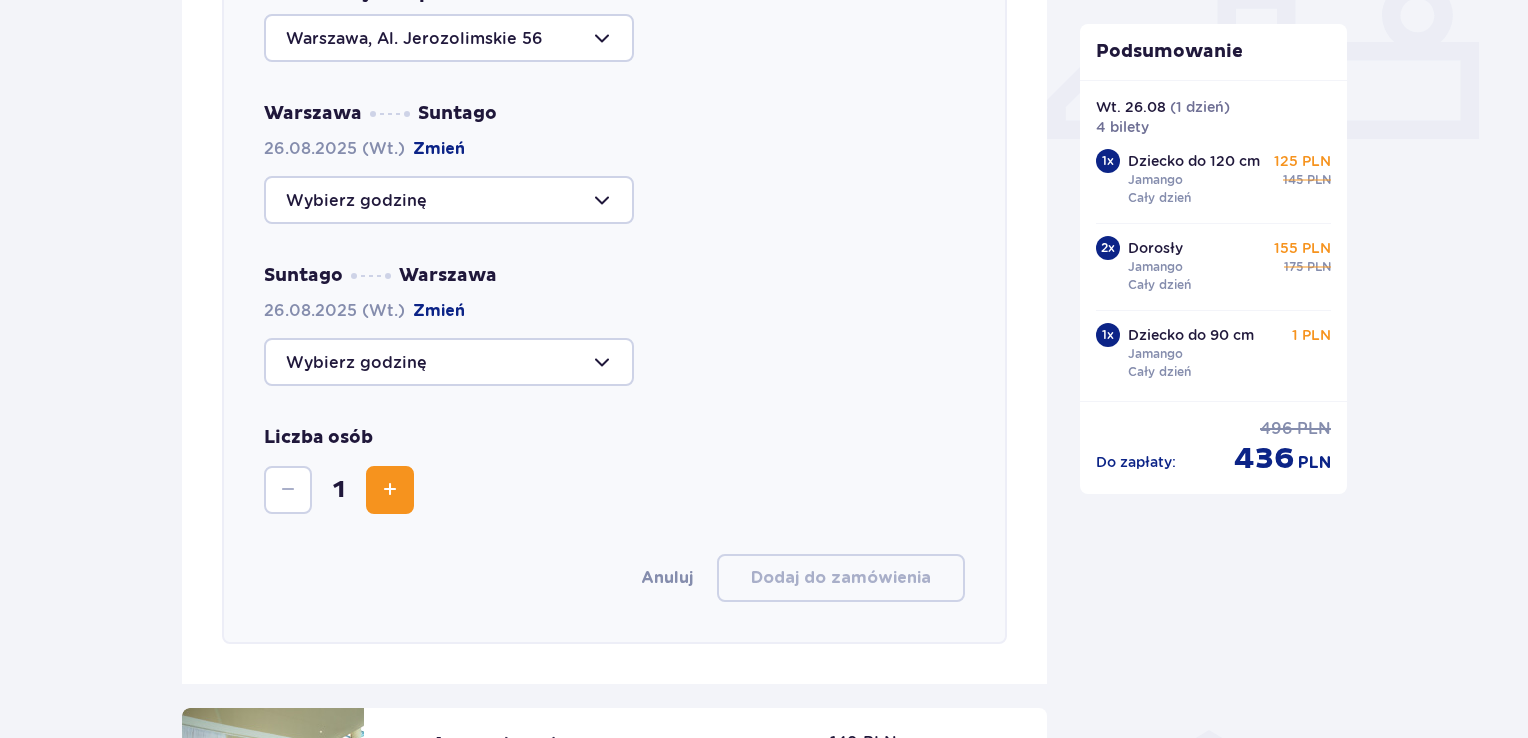 click at bounding box center (390, 490) 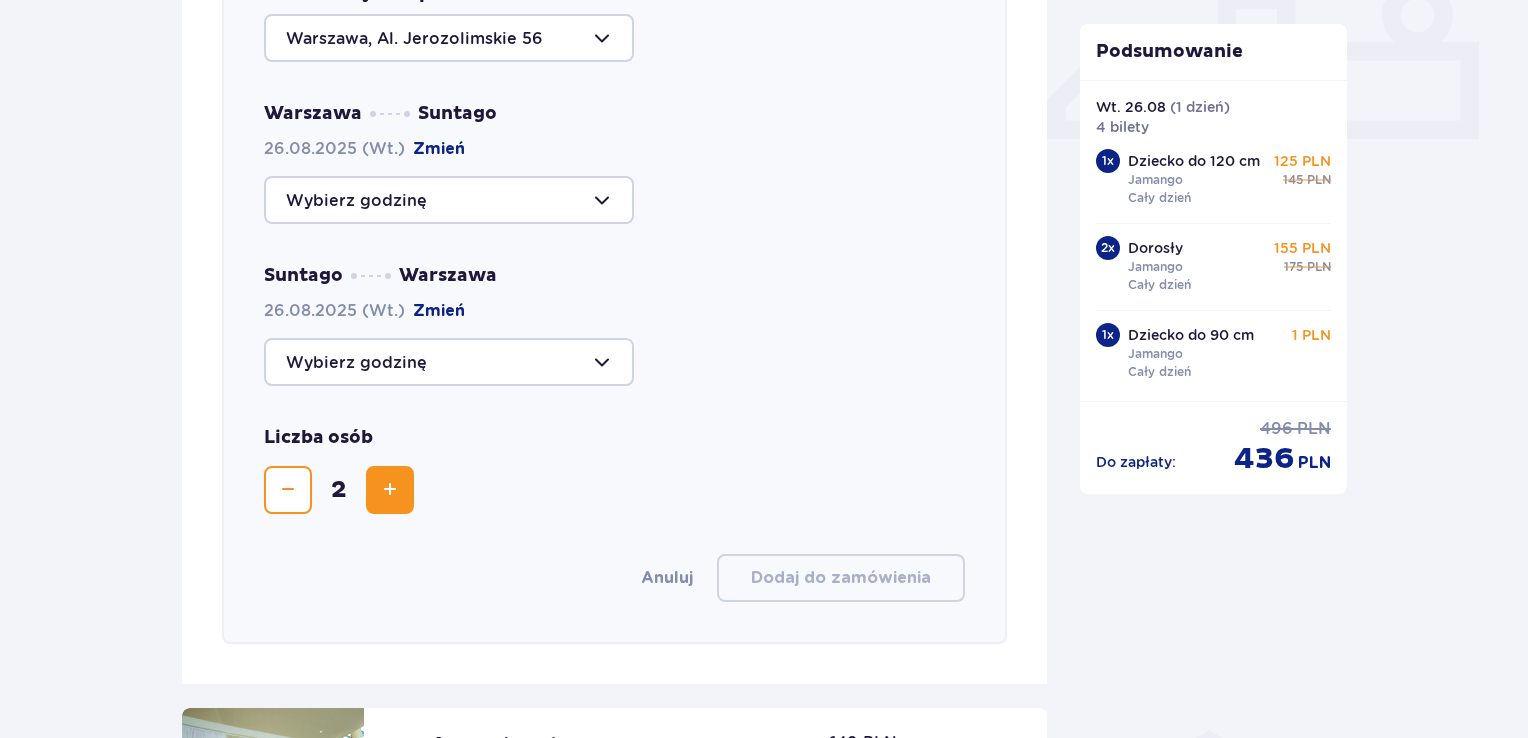 click at bounding box center [390, 490] 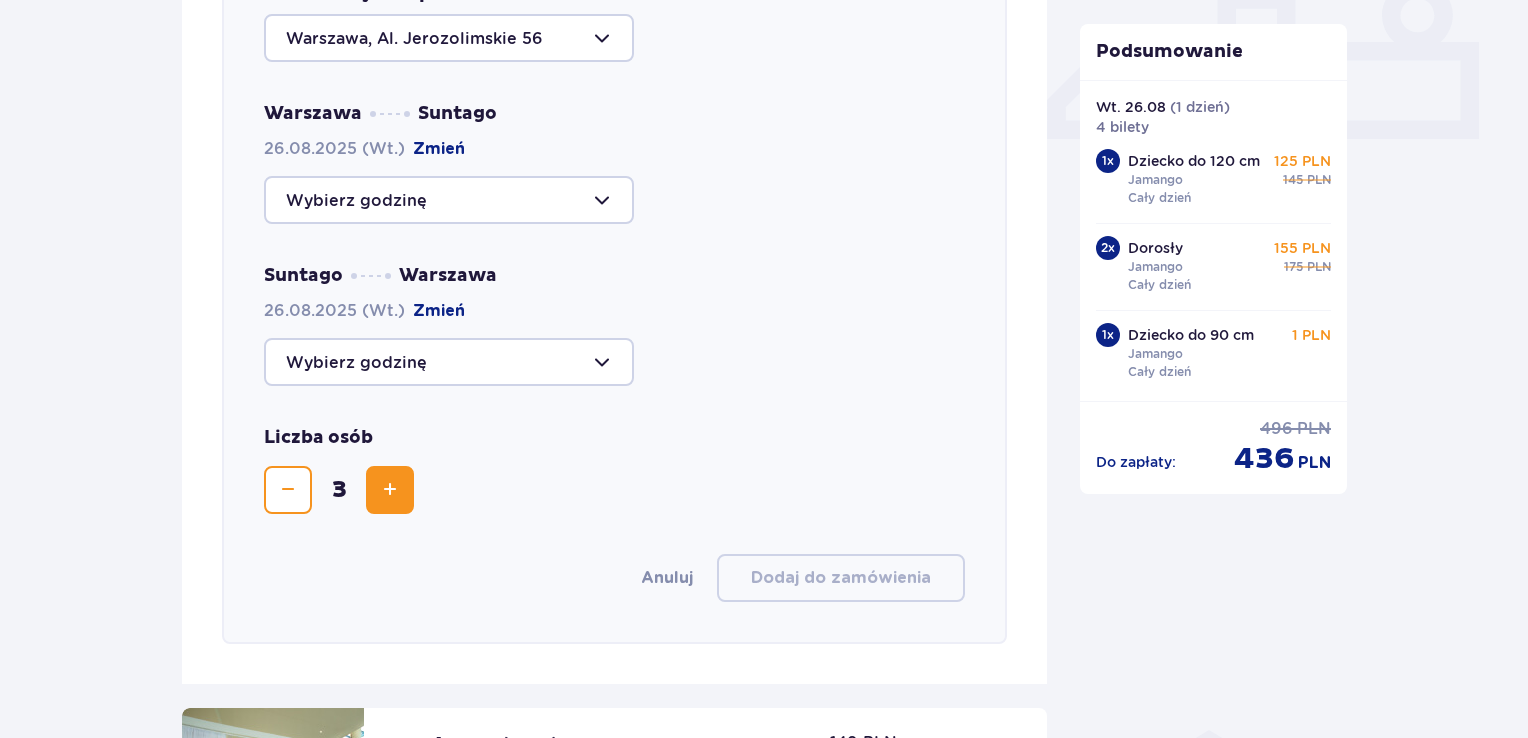 click at bounding box center [390, 490] 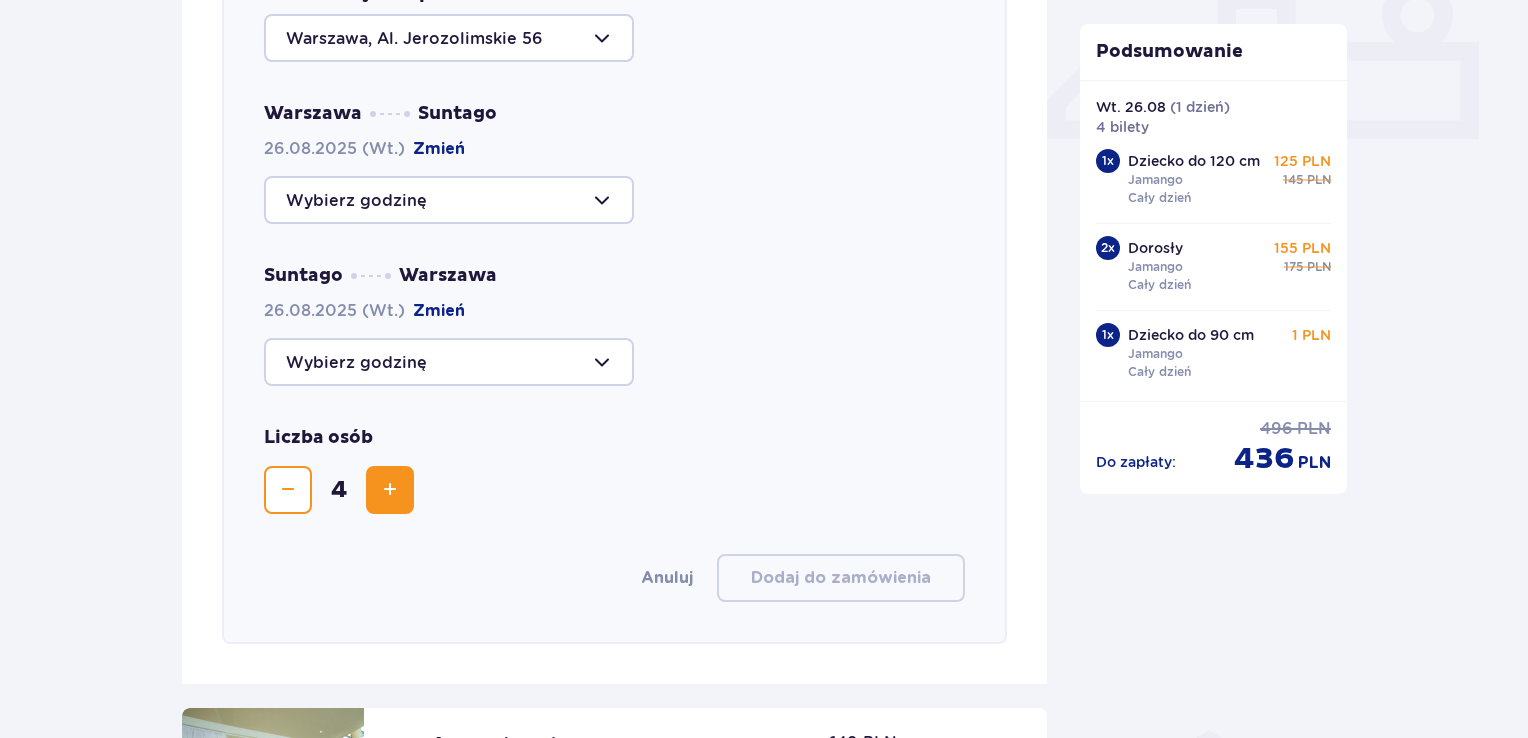 click at bounding box center (390, 490) 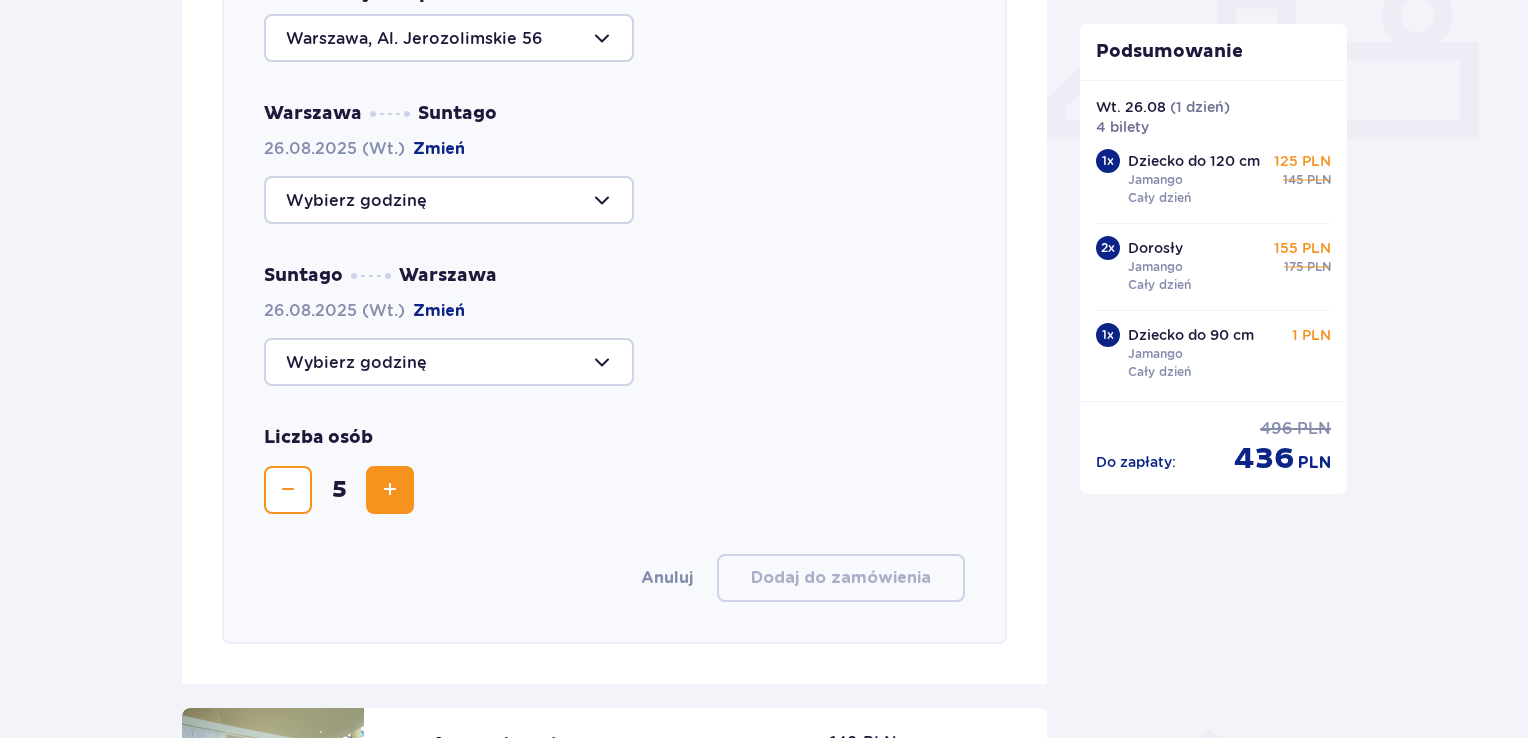 click at bounding box center (288, 490) 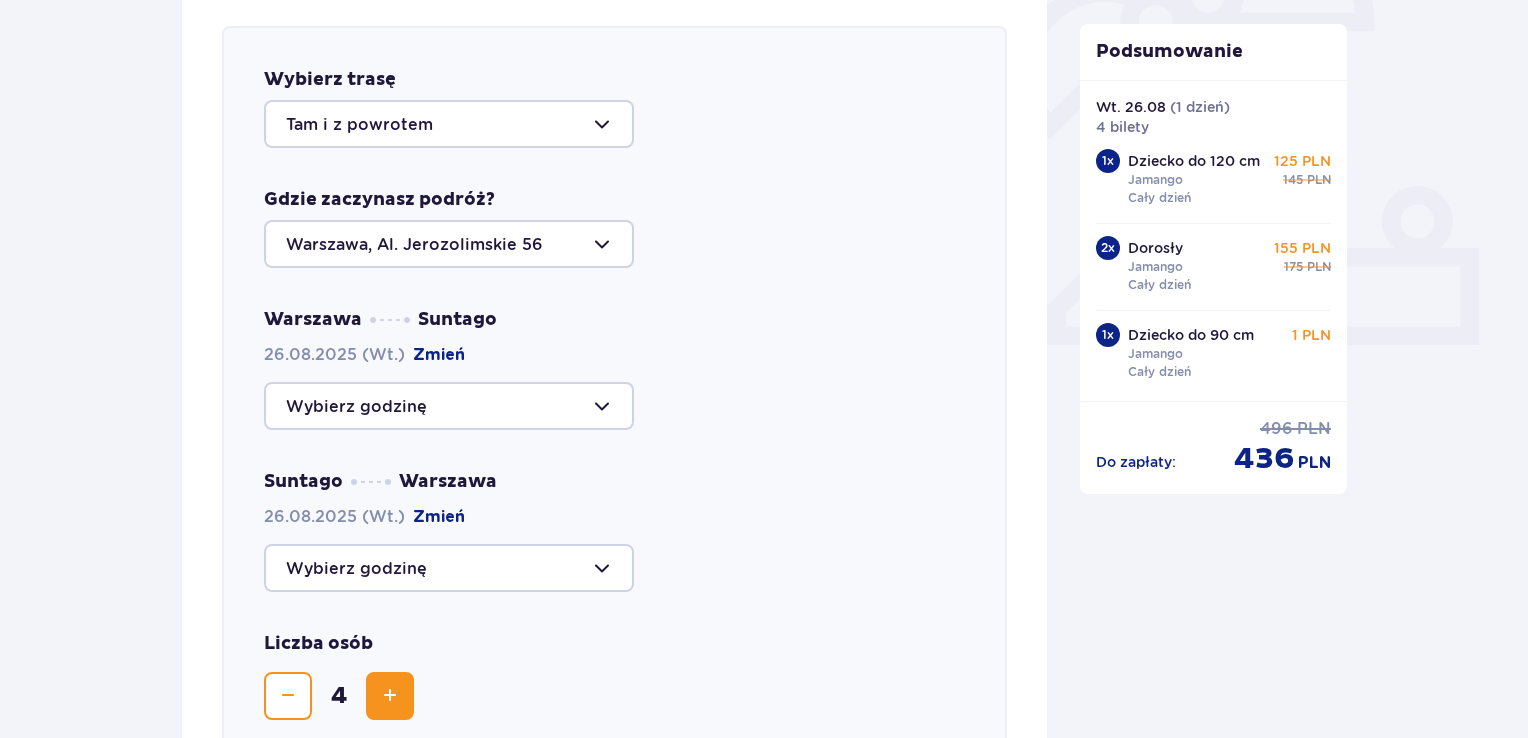 scroll, scrollTop: 680, scrollLeft: 0, axis: vertical 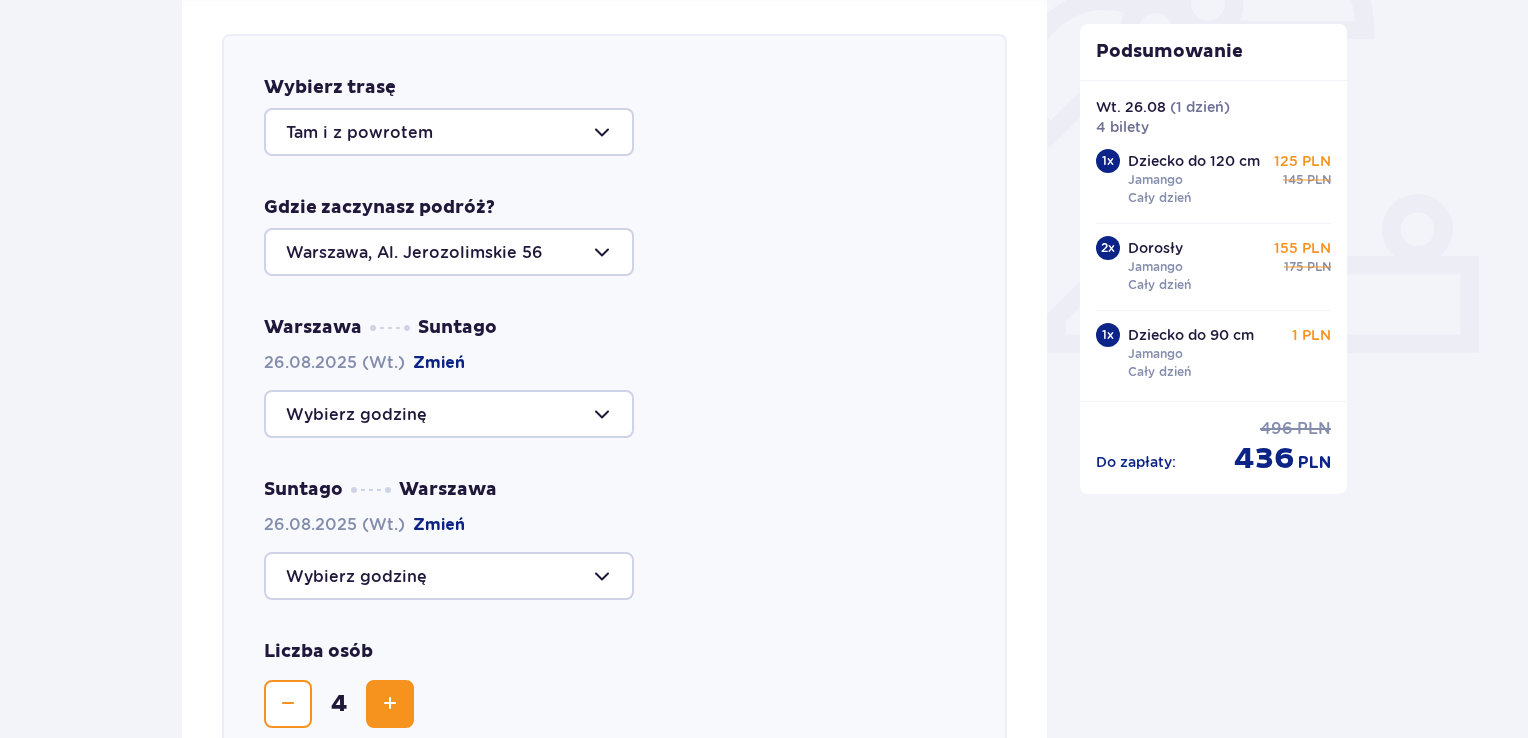 click at bounding box center (449, 414) 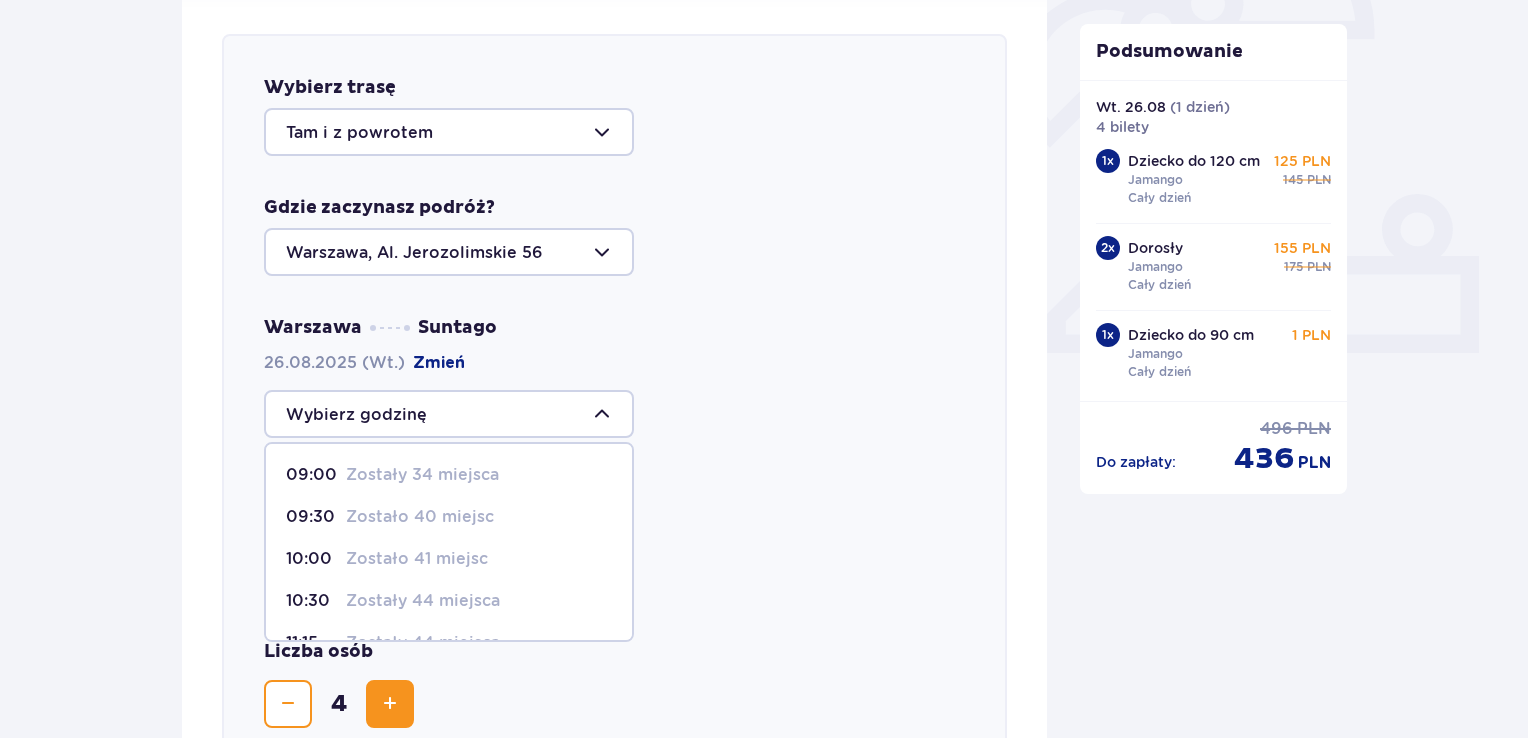 click on "Zostały 34 miejsca" at bounding box center [422, 475] 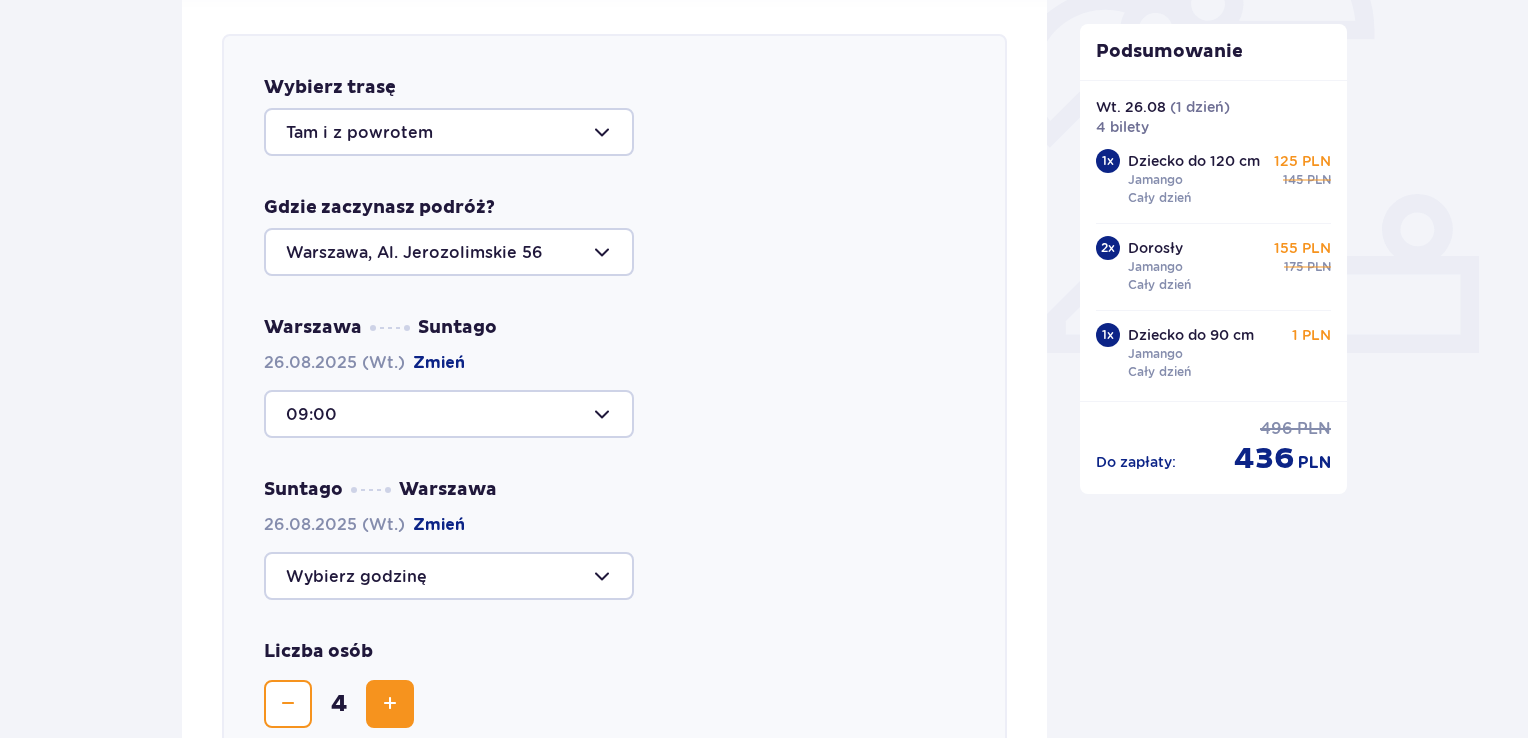 click at bounding box center [449, 576] 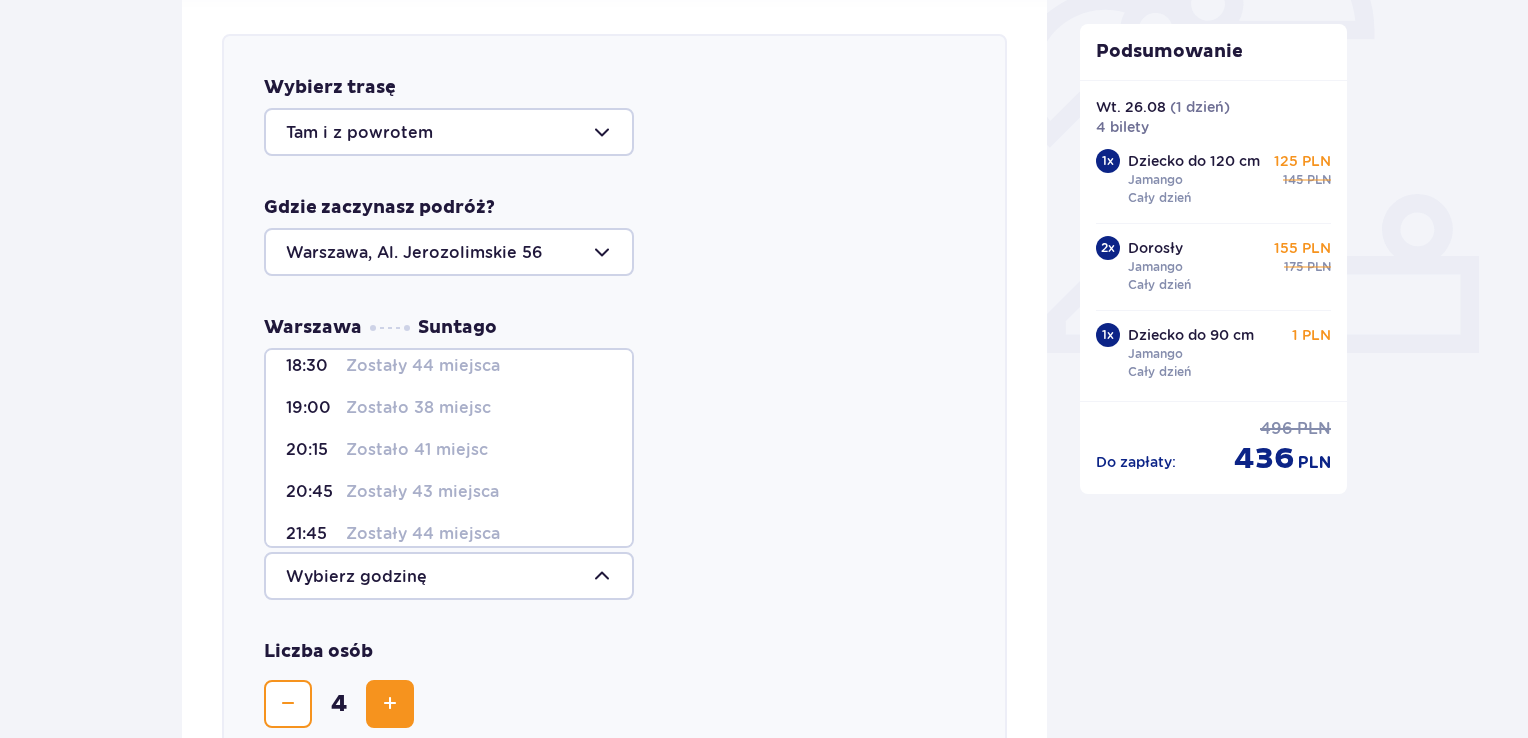 scroll, scrollTop: 175, scrollLeft: 0, axis: vertical 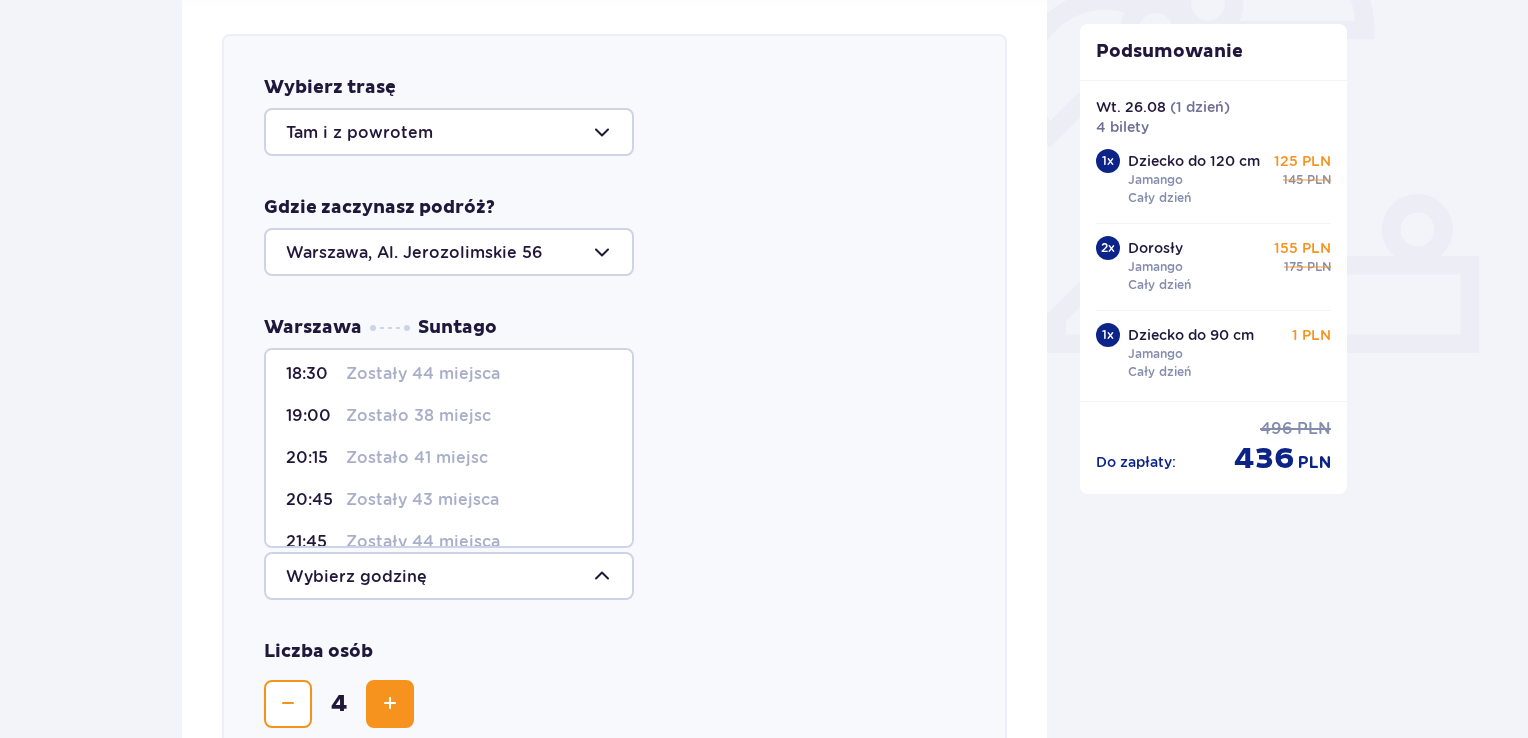 click on "Zostało 38 miejsc" at bounding box center (418, 416) 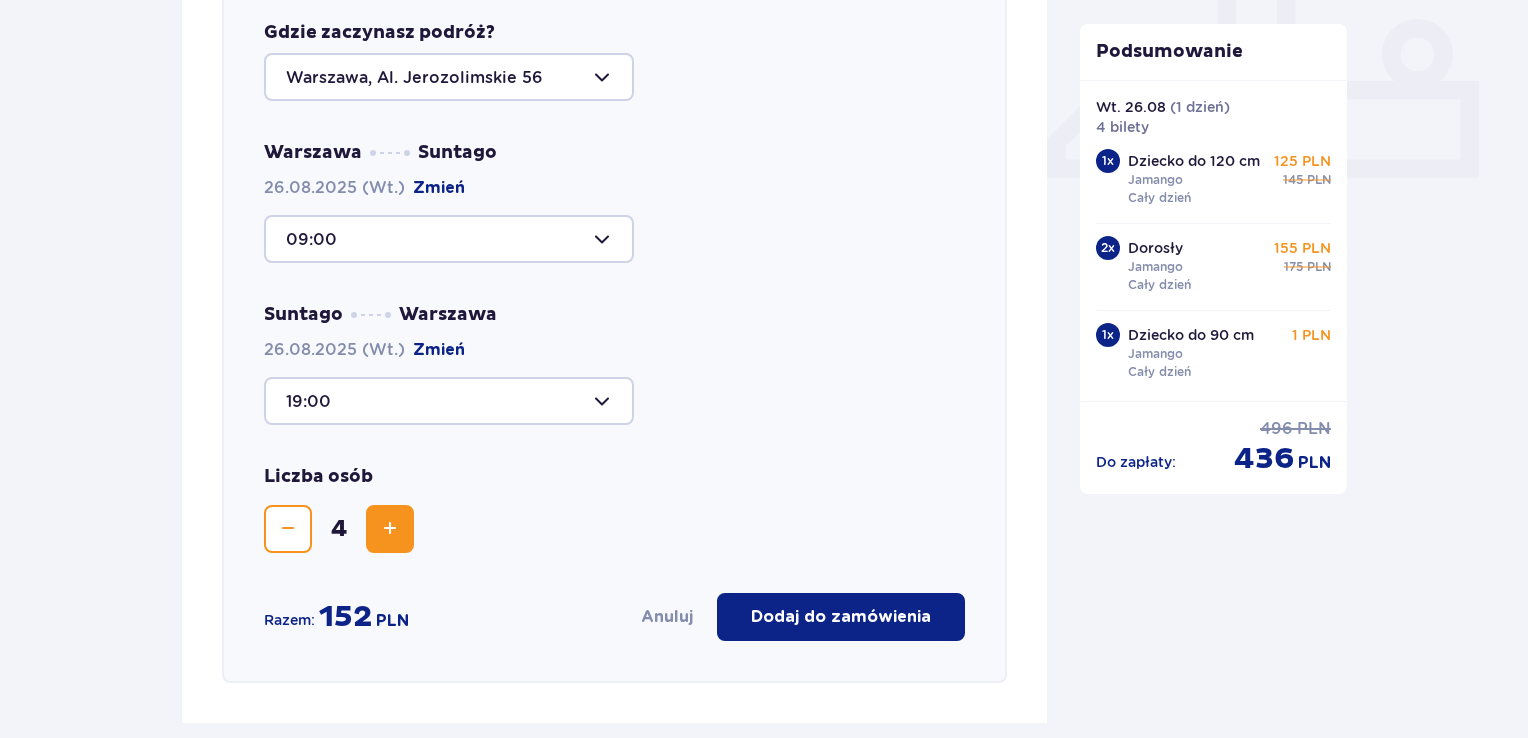 scroll, scrollTop: 866, scrollLeft: 0, axis: vertical 